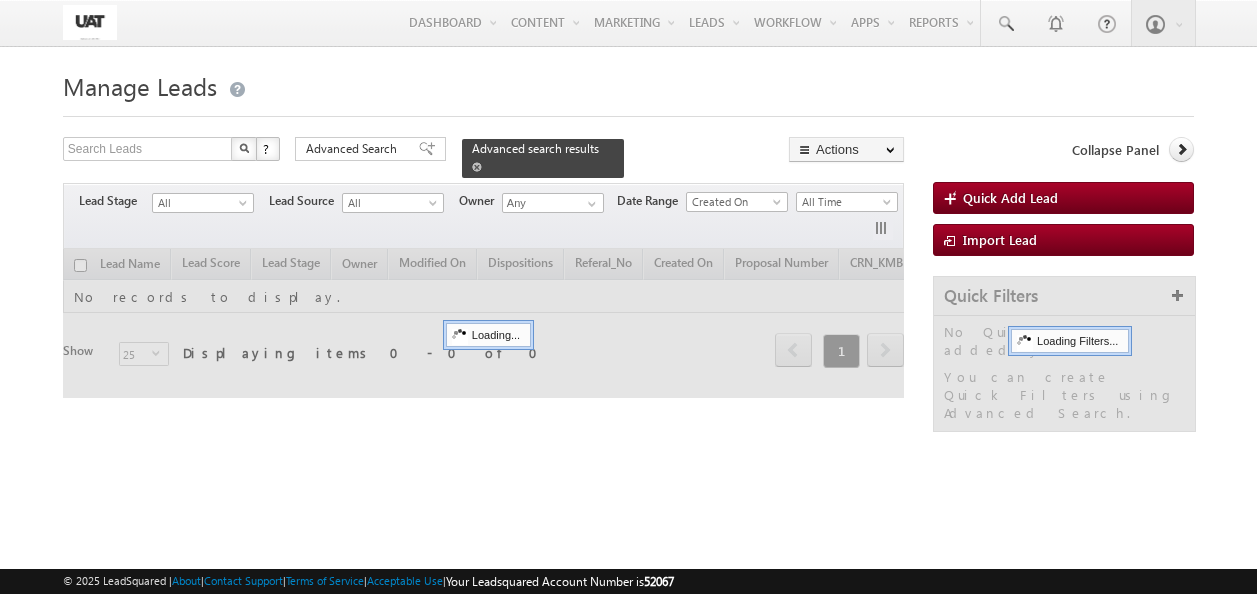 scroll, scrollTop: 0, scrollLeft: 0, axis: both 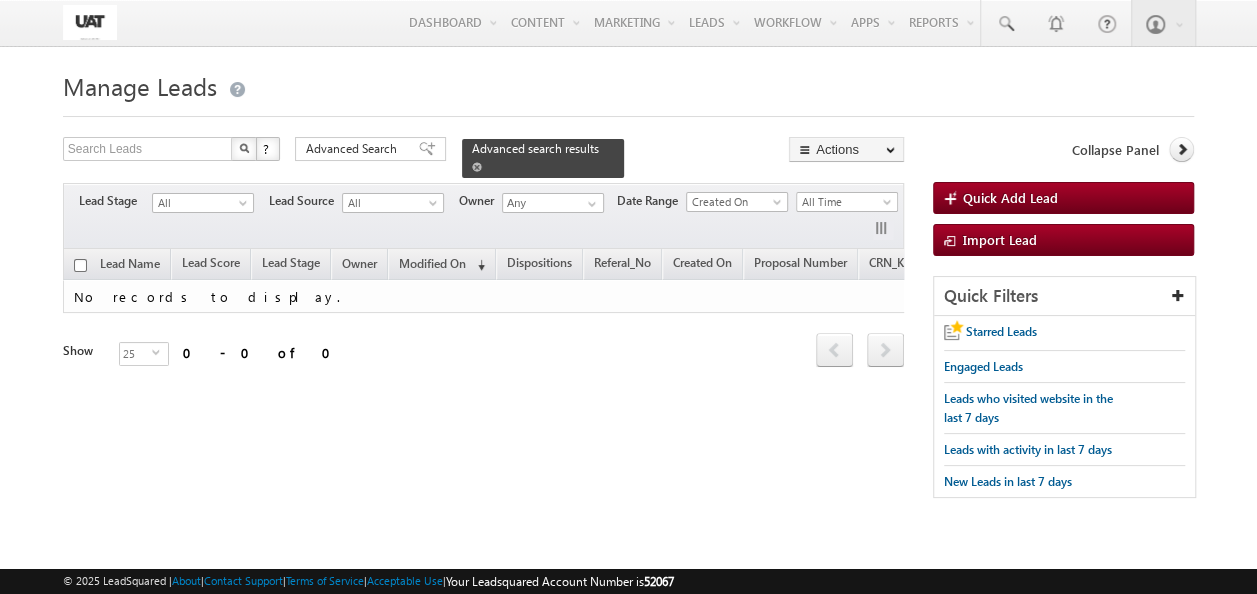 click at bounding box center (477, 167) 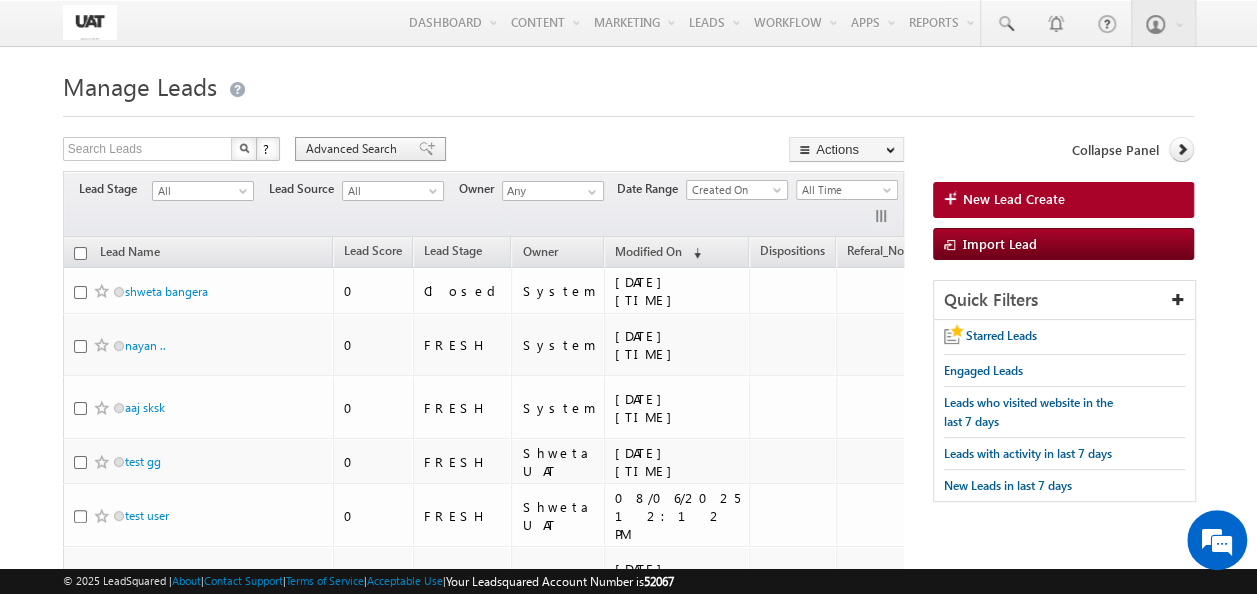 click on "Advanced Search" at bounding box center [354, 149] 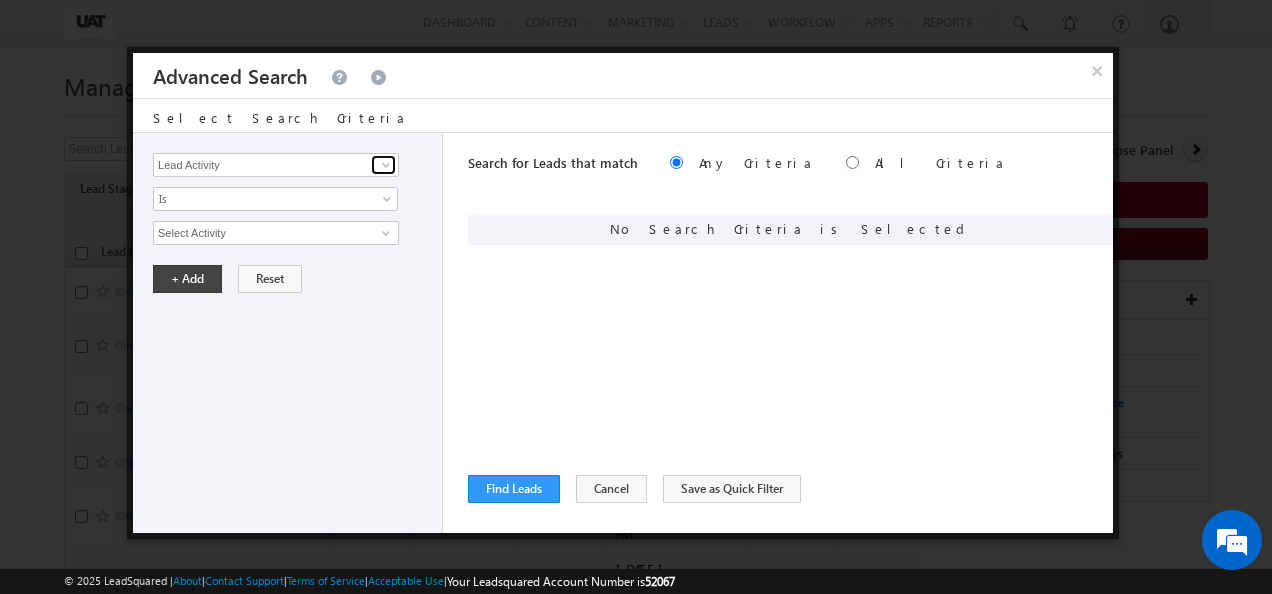 click at bounding box center (386, 165) 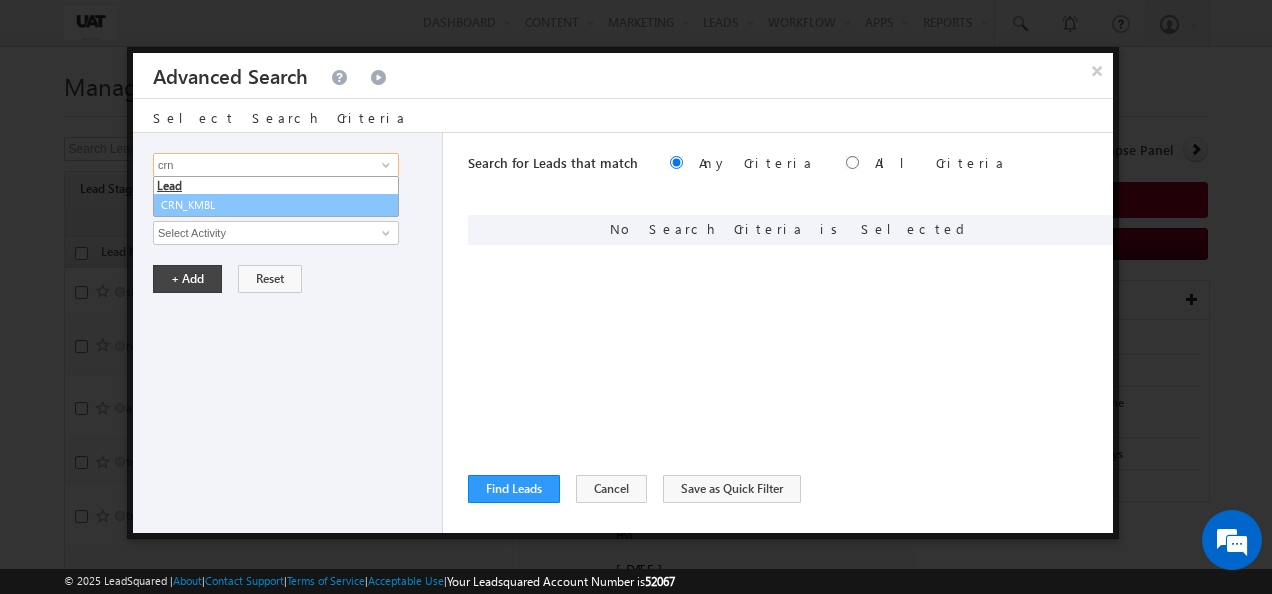 click on "CRN_KMBL" at bounding box center (276, 205) 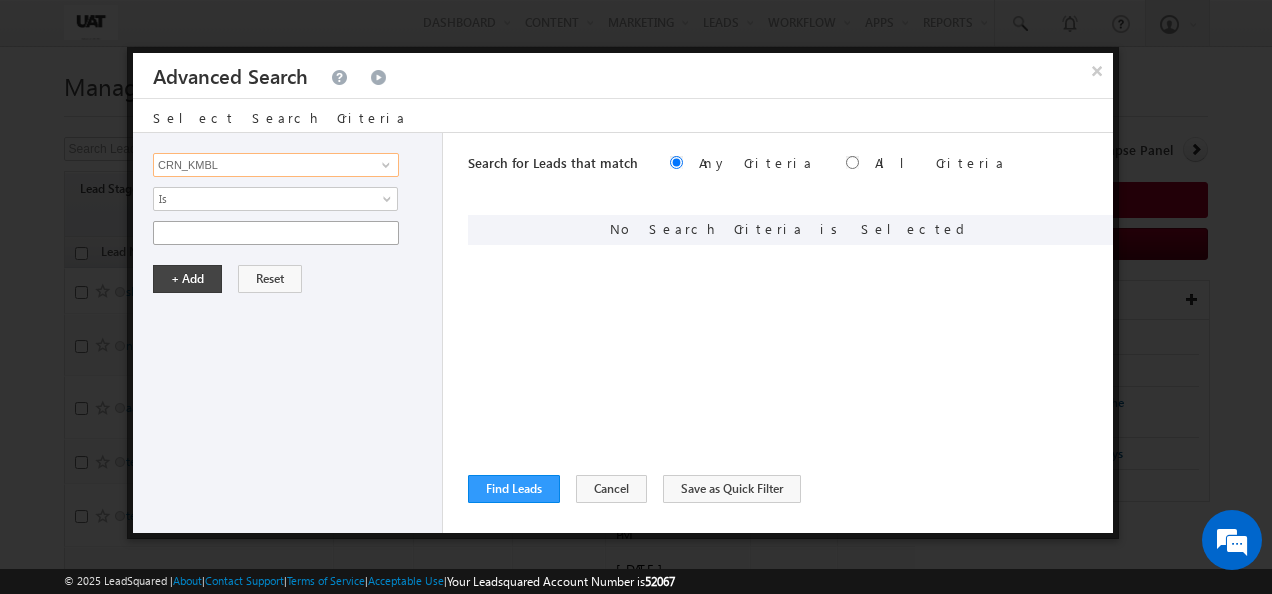 type on "CRN_KMBL" 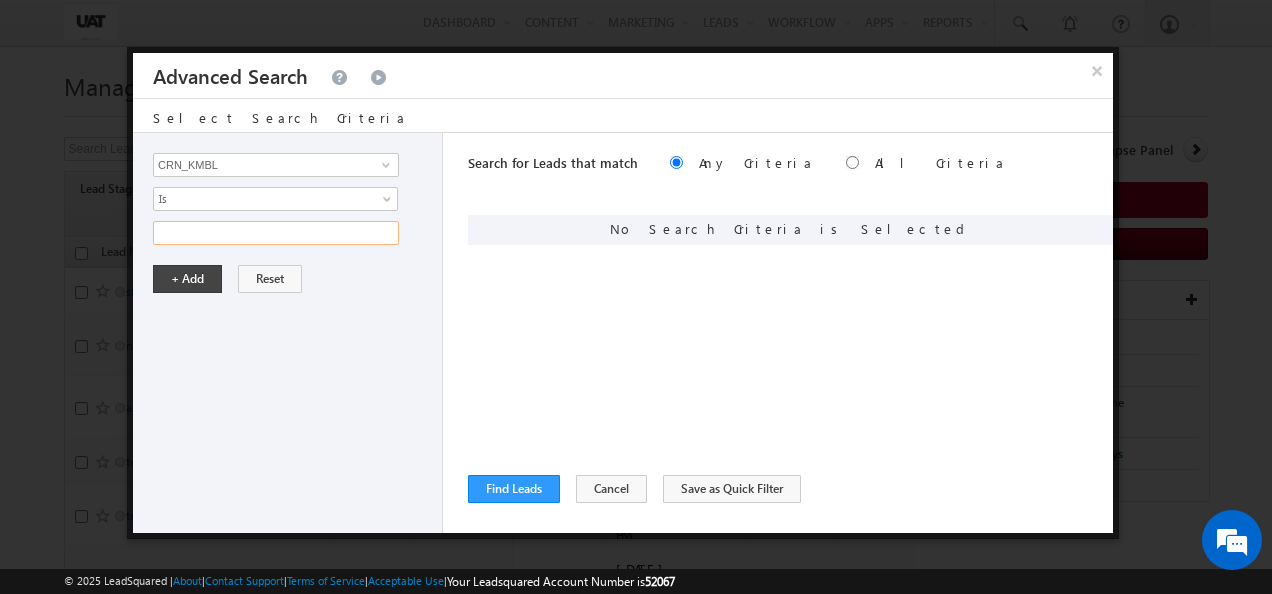 click at bounding box center [276, 233] 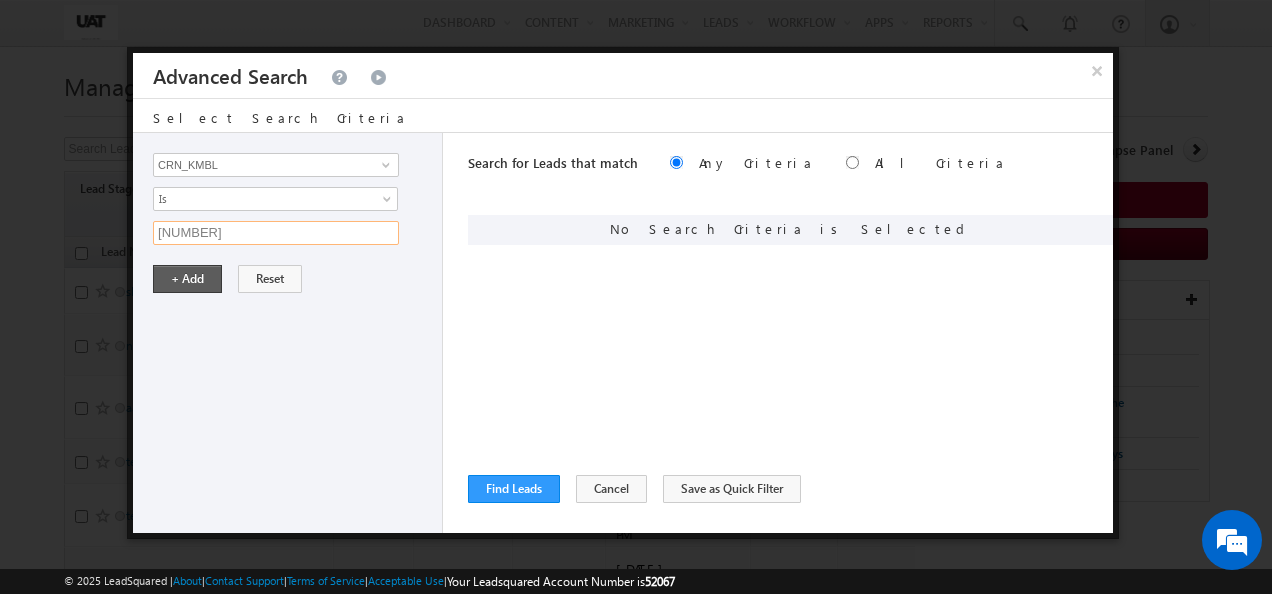 type on "[NUMBER]" 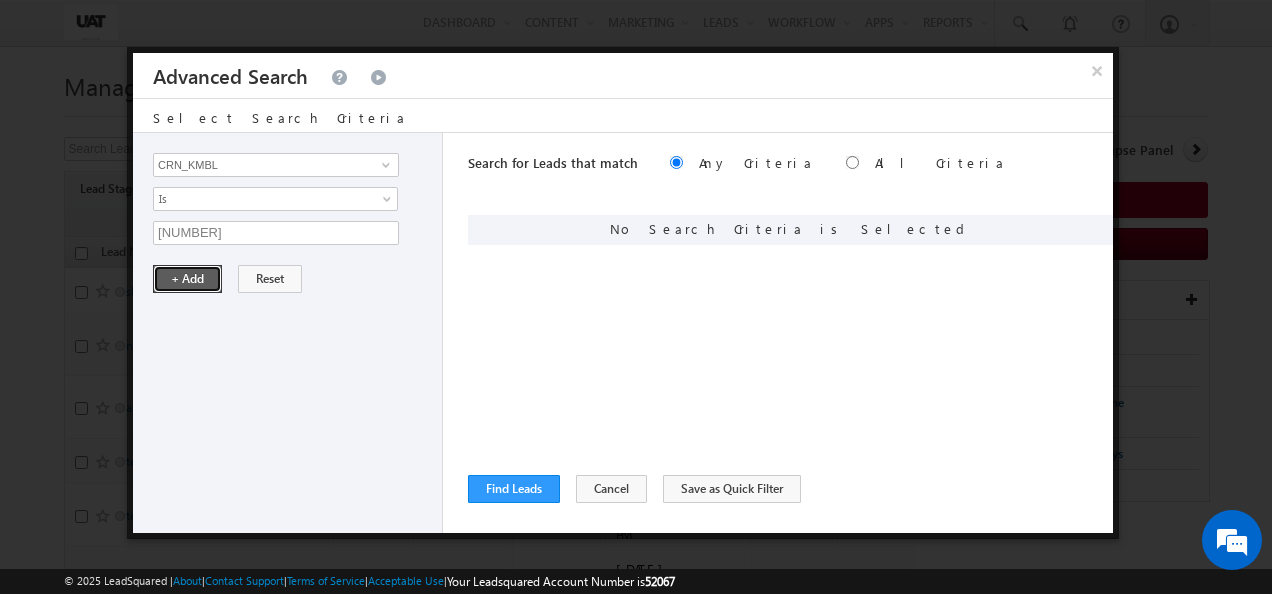 click on "+ Add" at bounding box center [187, 279] 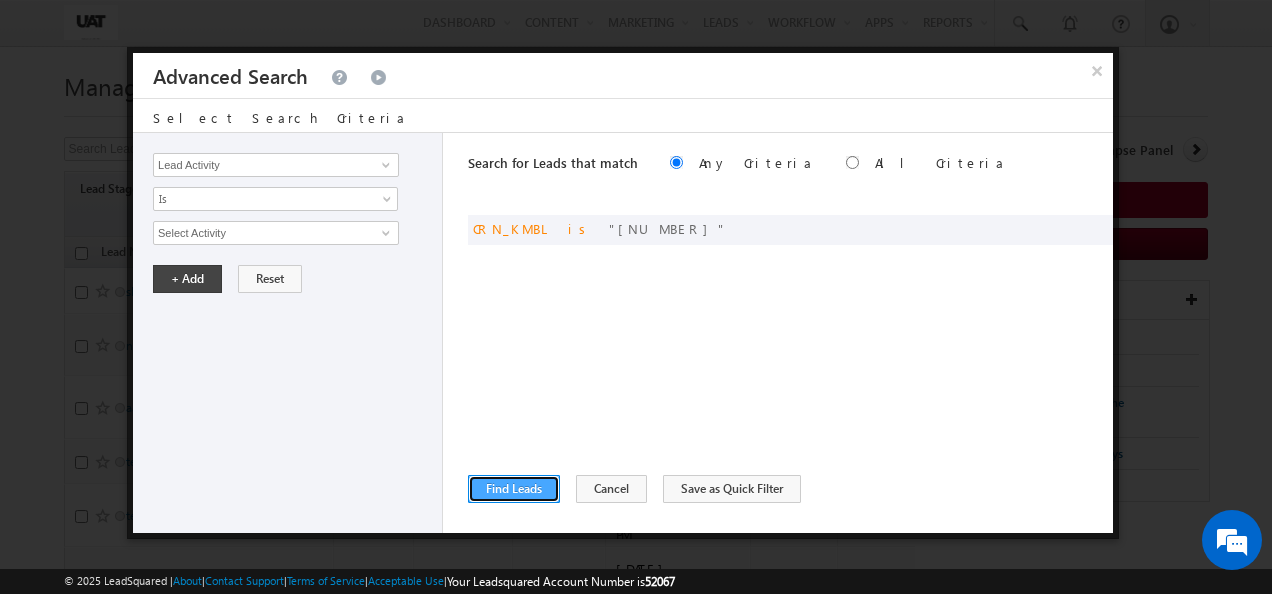click on "Find Leads" at bounding box center [514, 489] 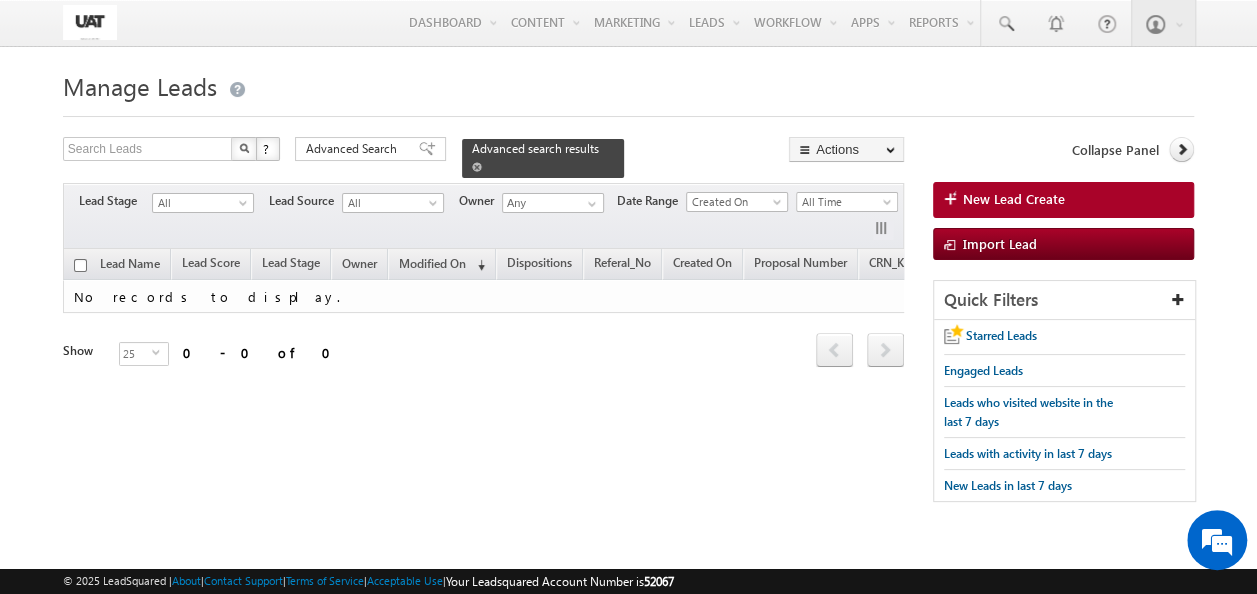 click at bounding box center (477, 167) 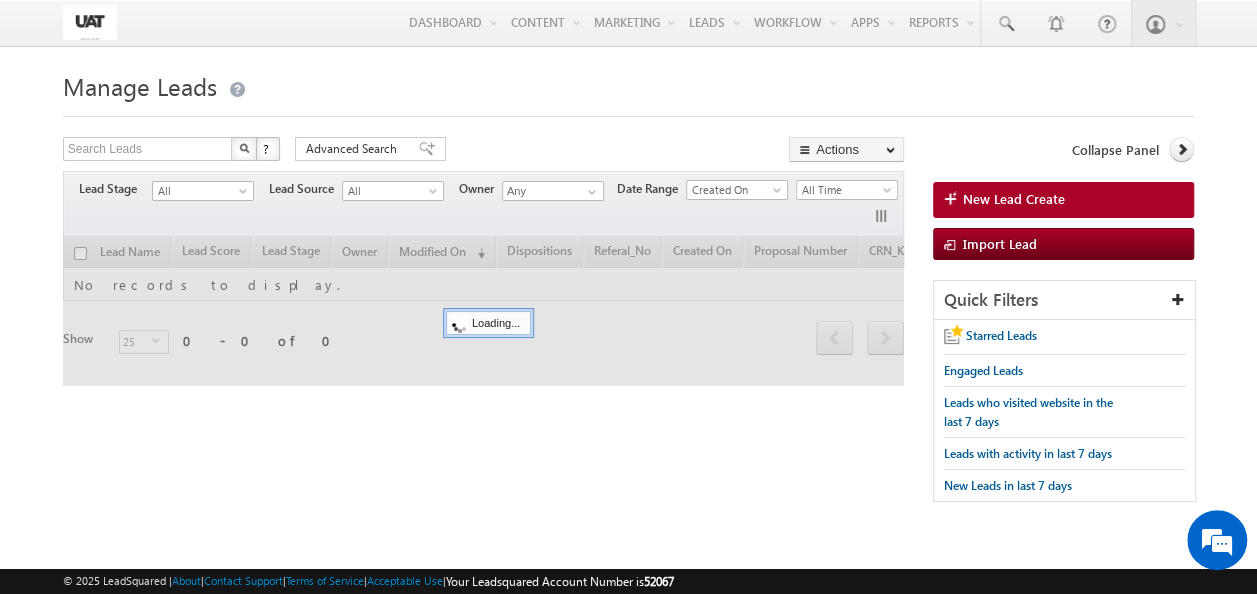 scroll, scrollTop: 0, scrollLeft: 0, axis: both 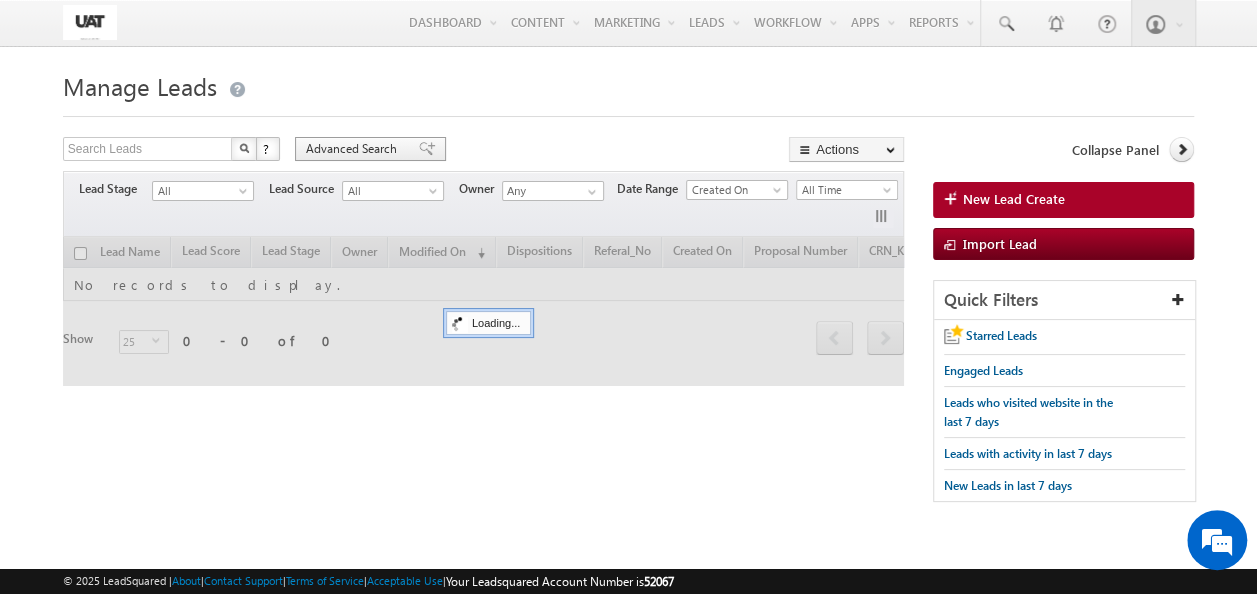 click on "Advanced Search" at bounding box center (354, 149) 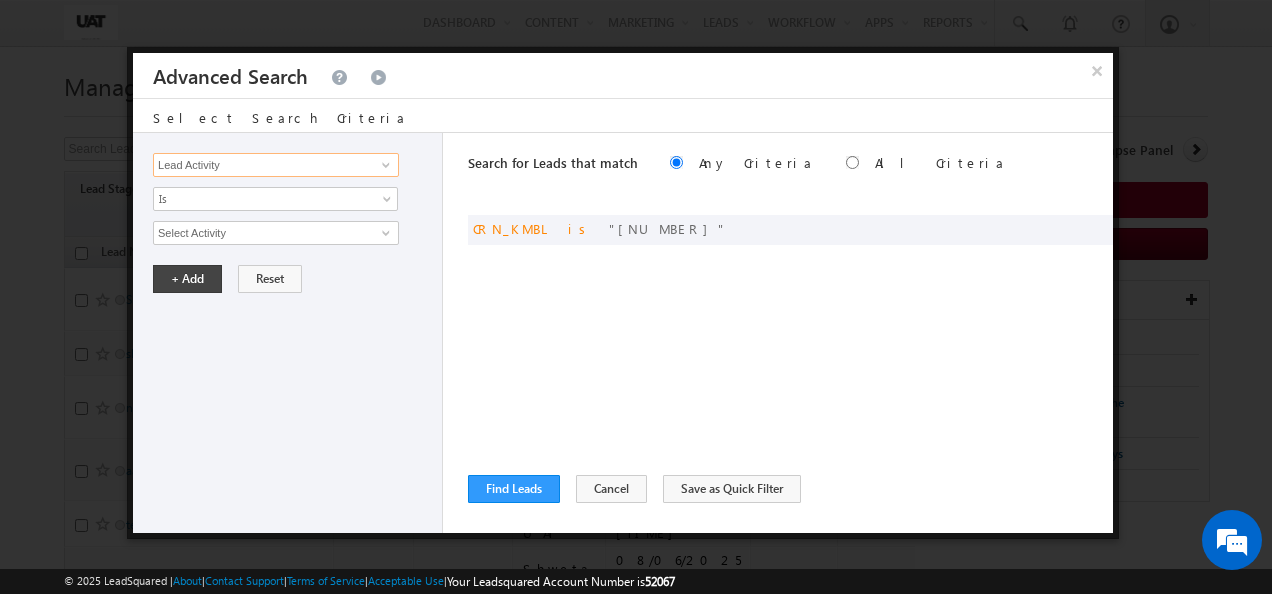 click on "Lead Activity" at bounding box center (276, 165) 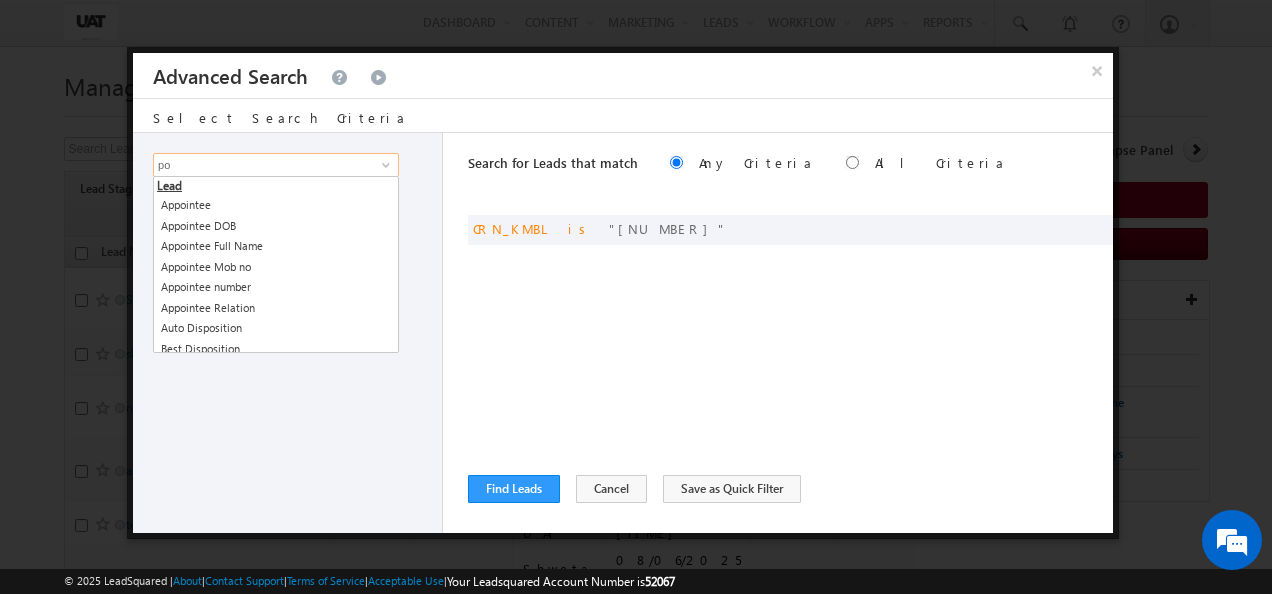 type on "p" 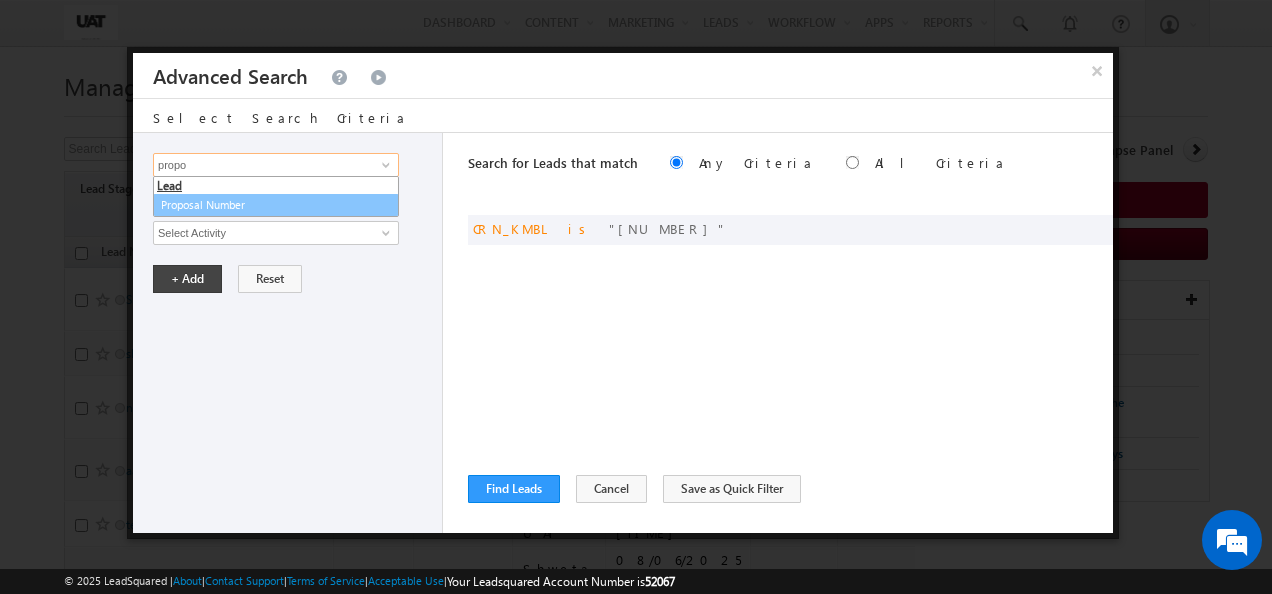 click on "Proposal Number" at bounding box center (276, 205) 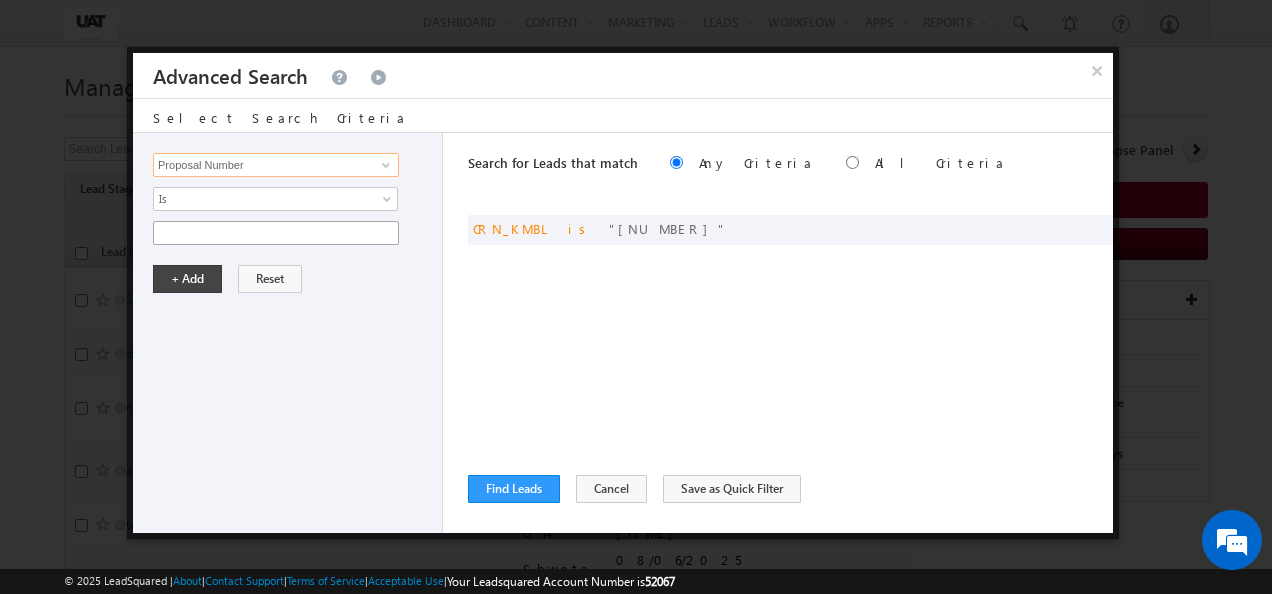 type on "Proposal Number" 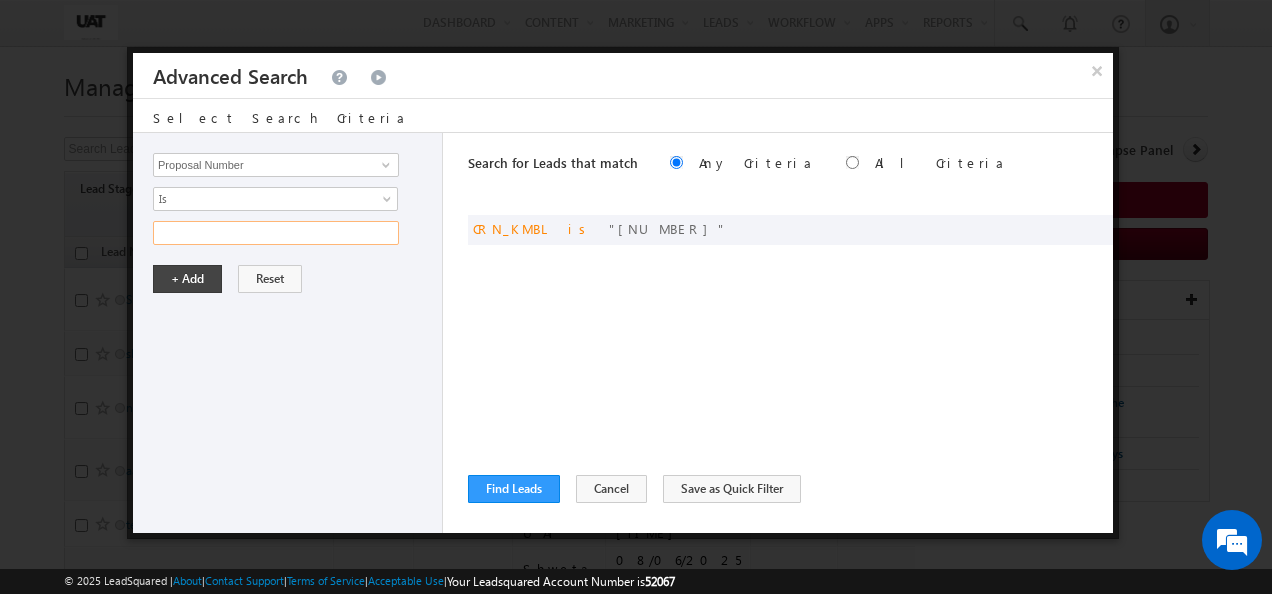 click at bounding box center (276, 233) 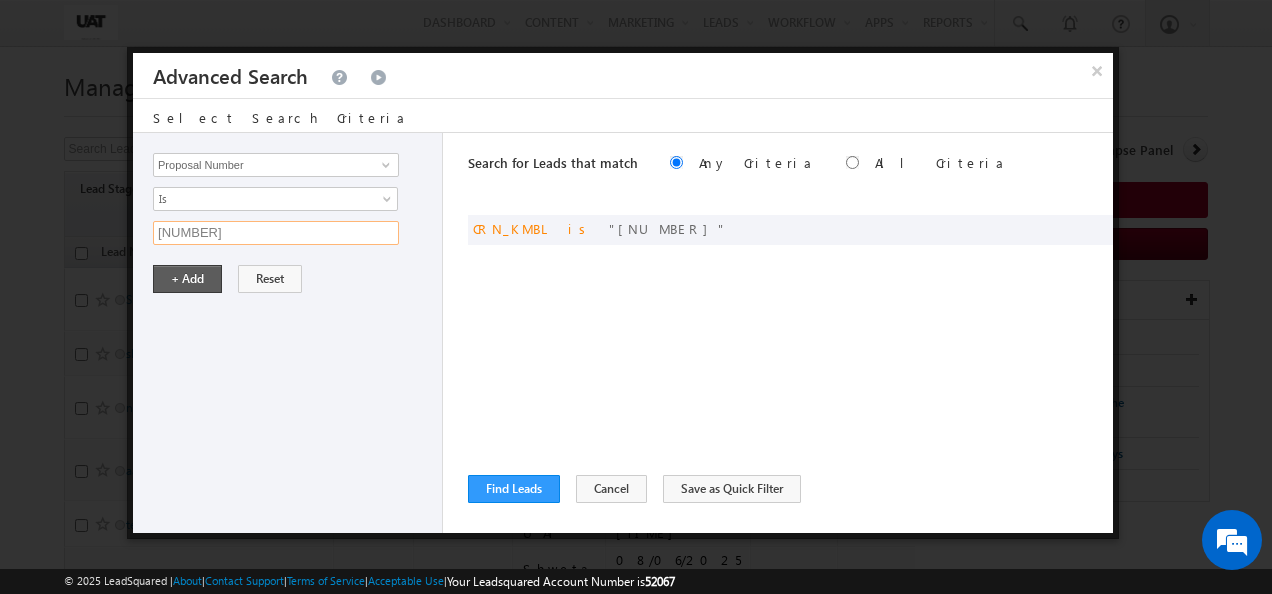 type on "[NUMBER]" 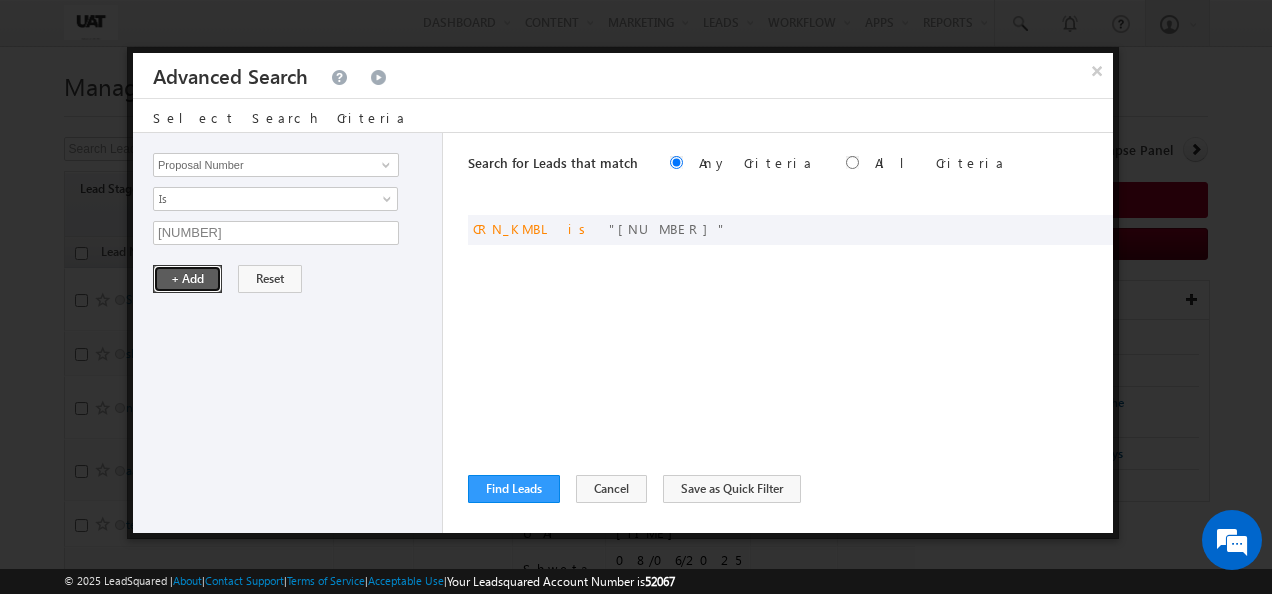 click on "+ Add" at bounding box center (187, 279) 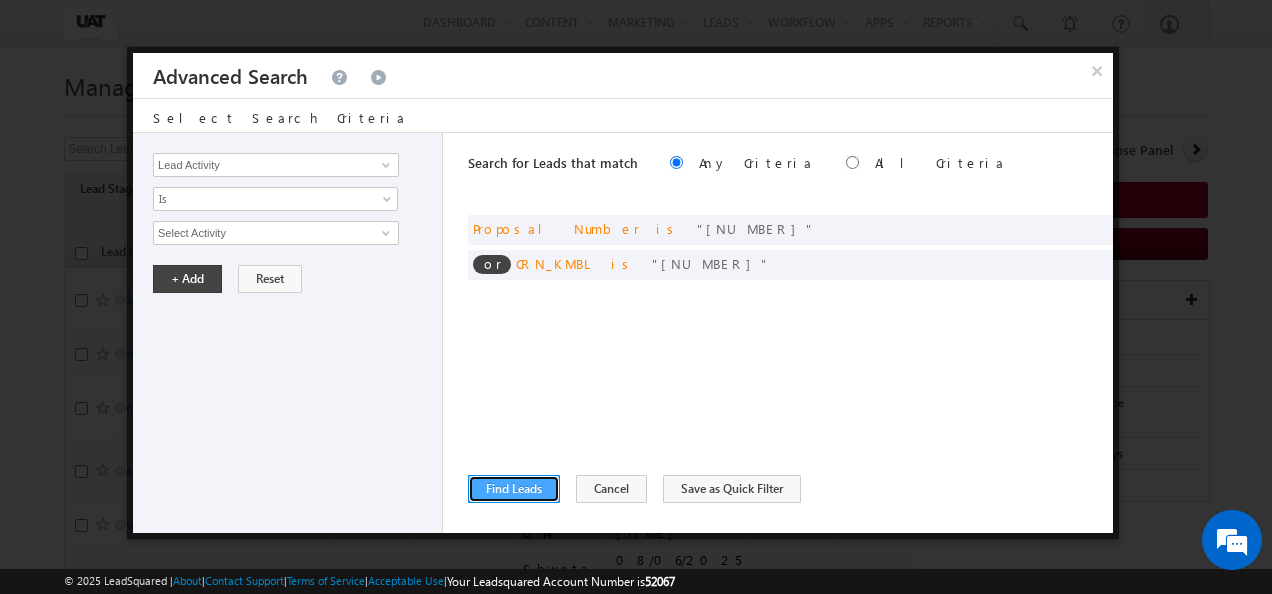 click on "Find Leads" at bounding box center [514, 489] 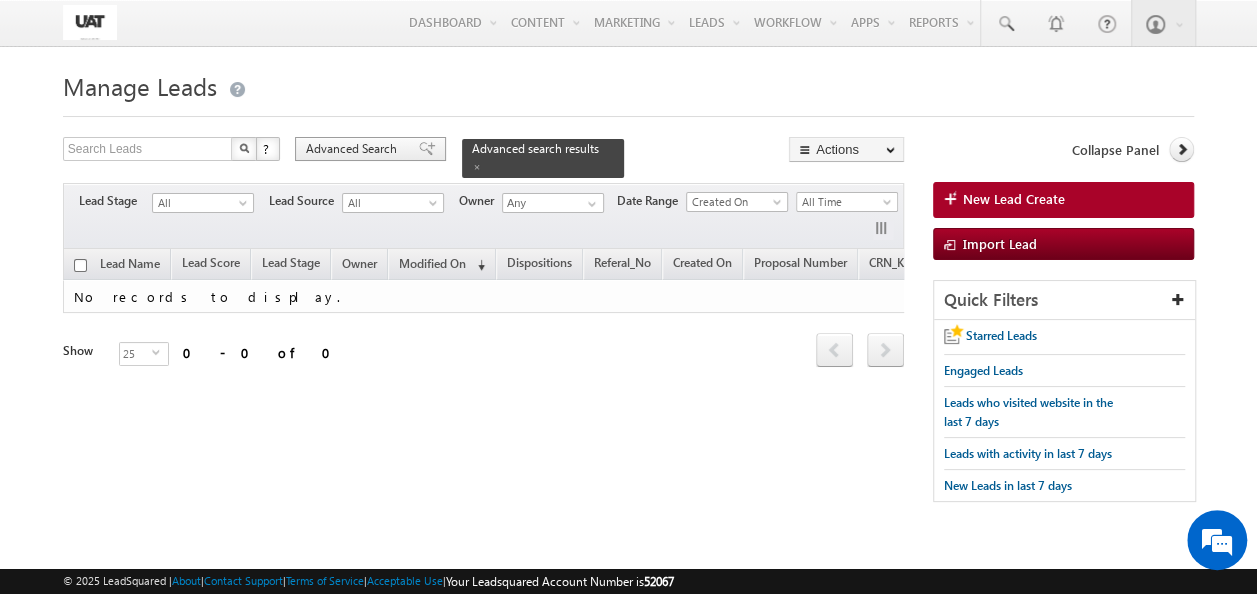click on "Advanced Search" at bounding box center [354, 149] 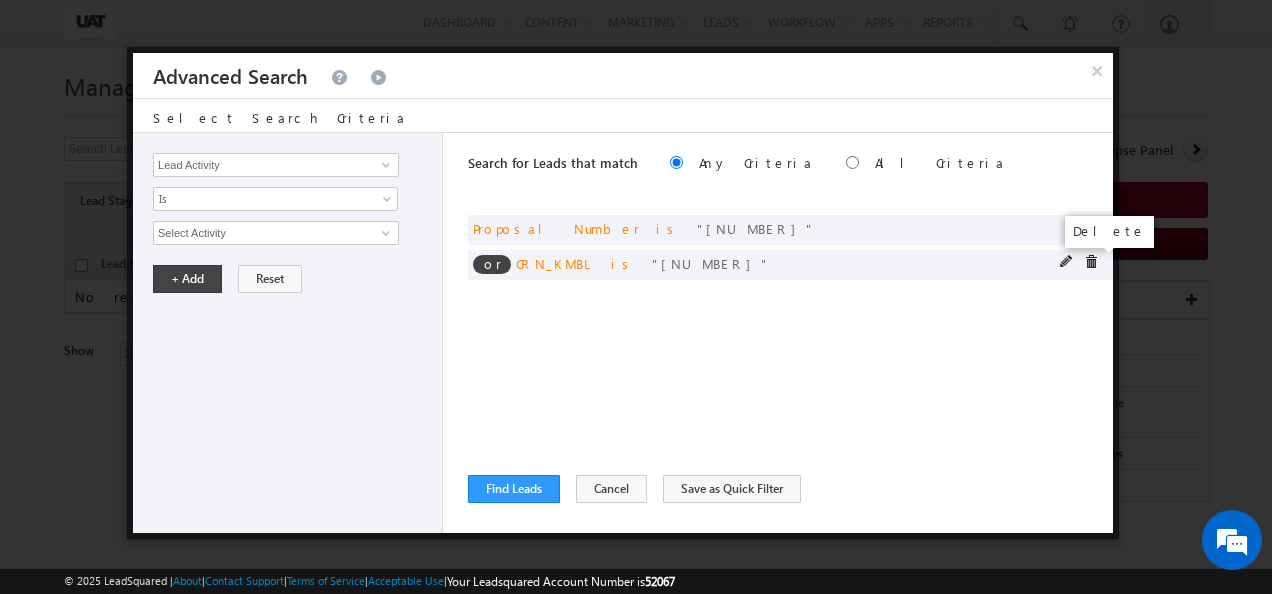 click at bounding box center (1091, 262) 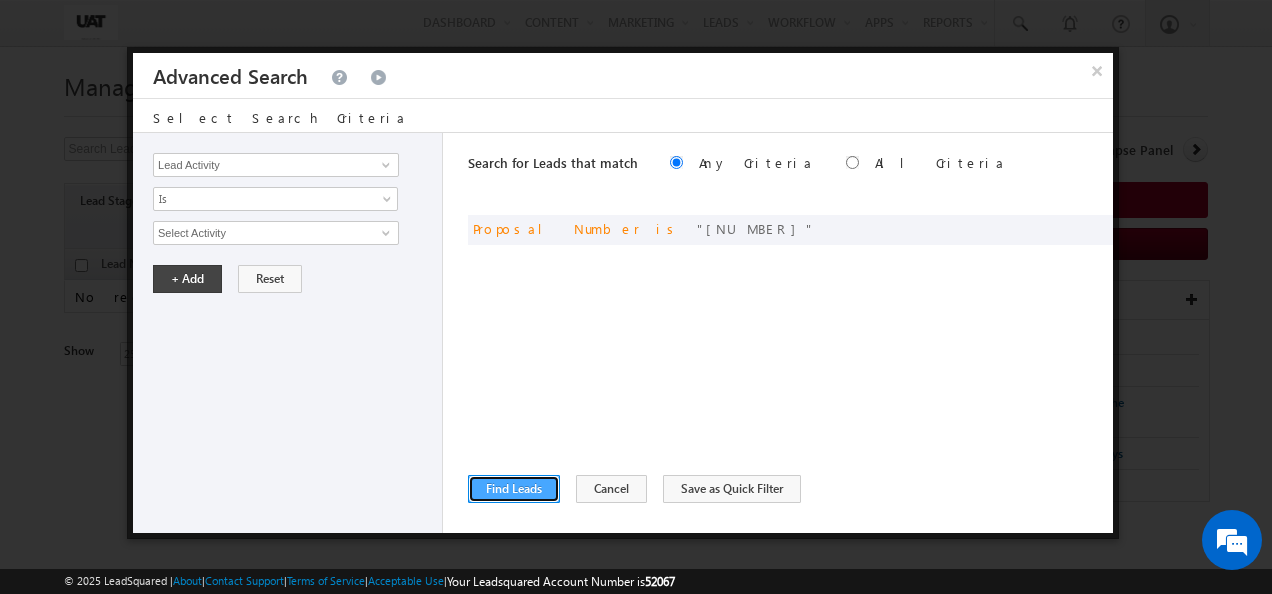 click on "Find Leads" at bounding box center (514, 489) 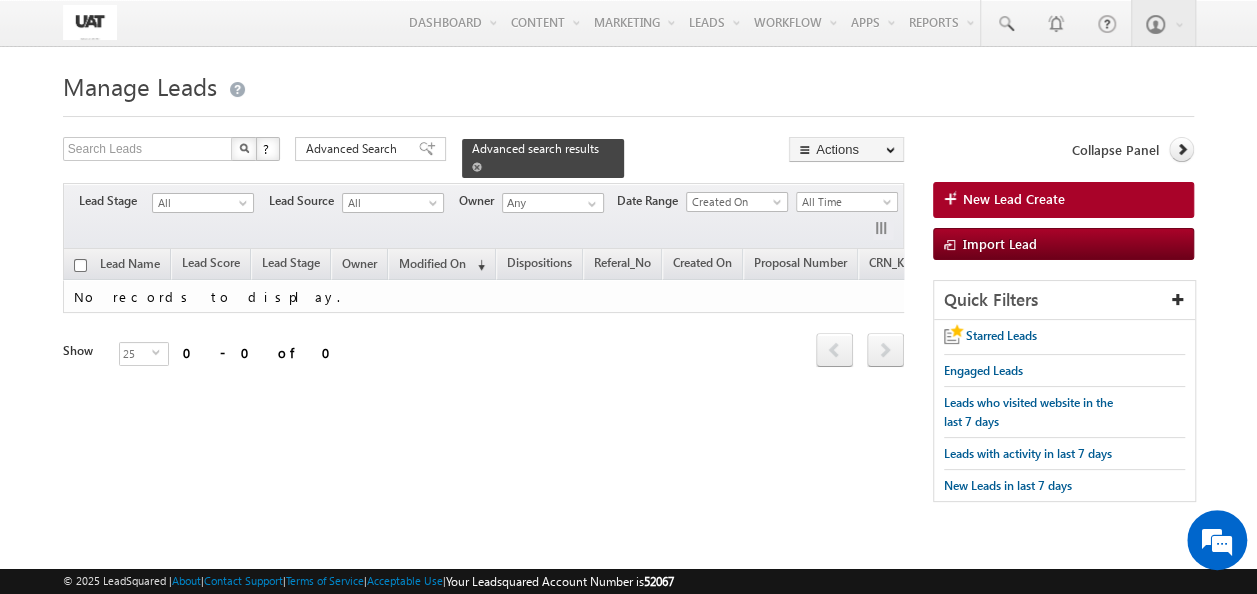 click at bounding box center [477, 167] 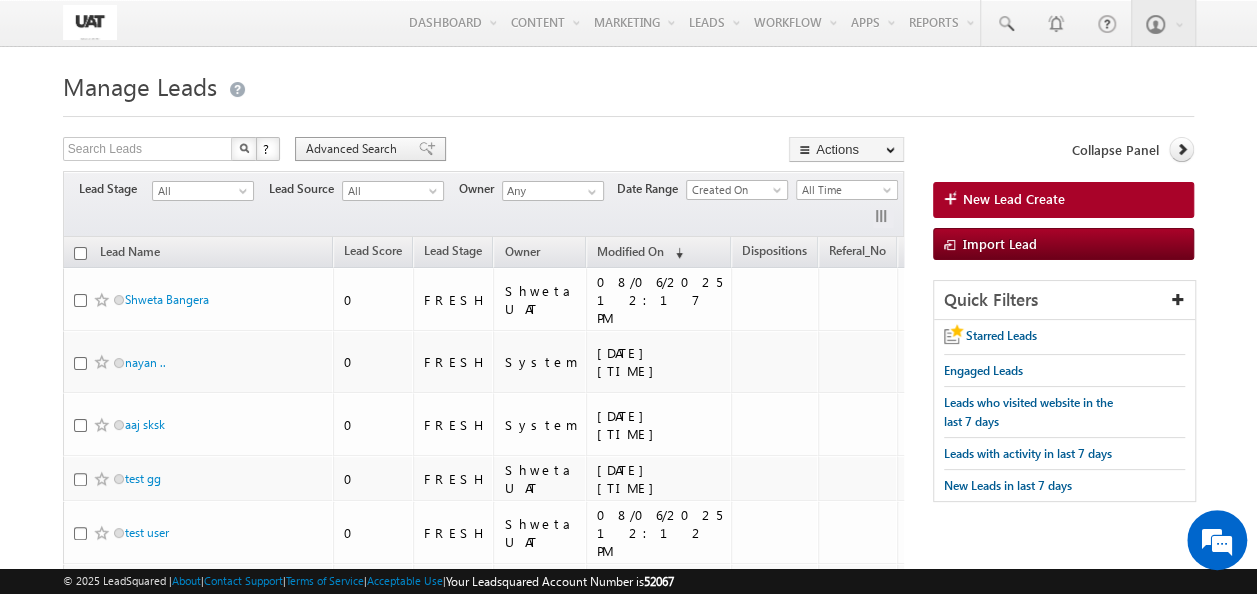 click on "Advanced Search" at bounding box center [354, 149] 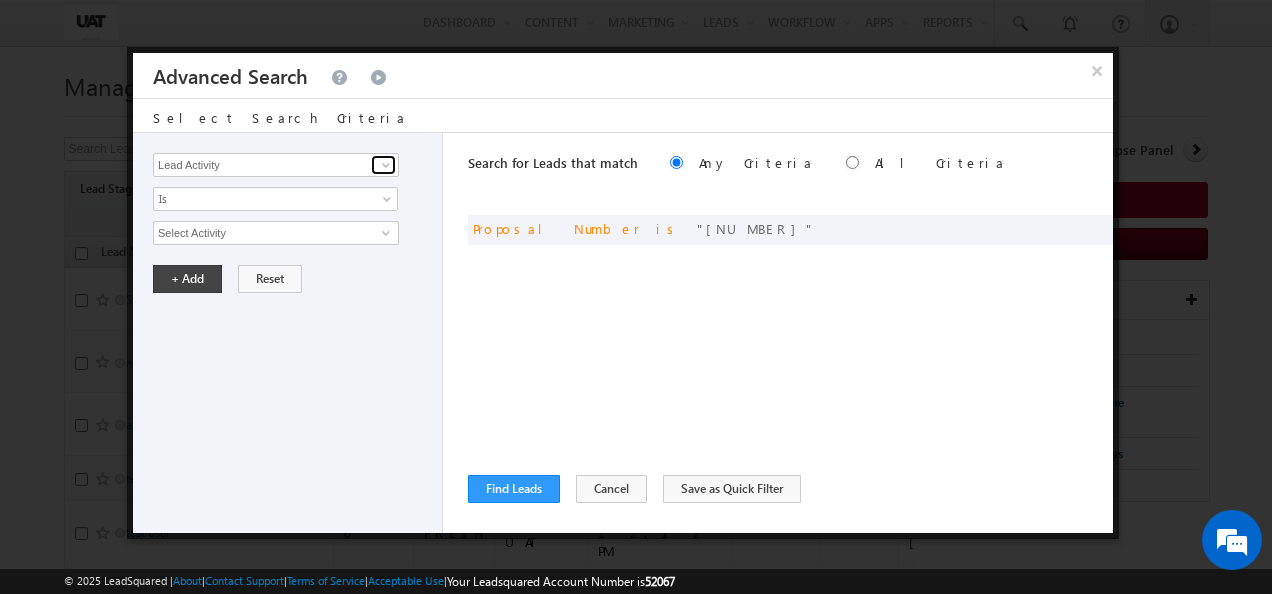 click at bounding box center [386, 165] 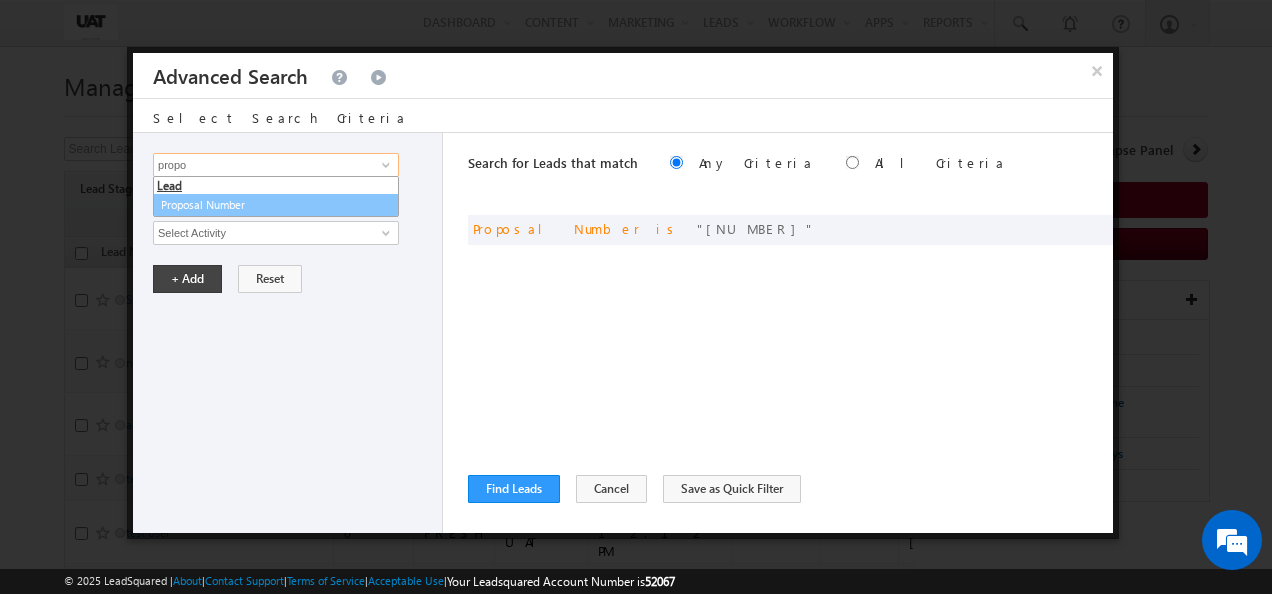 click on "Proposal Number" at bounding box center (276, 205) 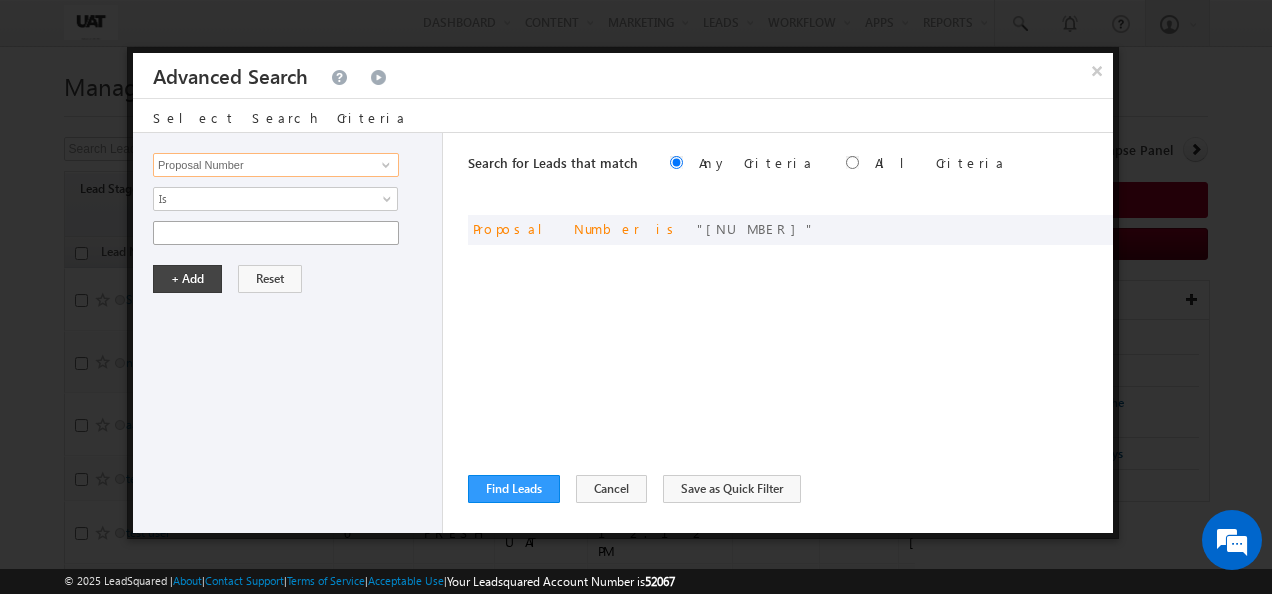 type on "Proposal Number" 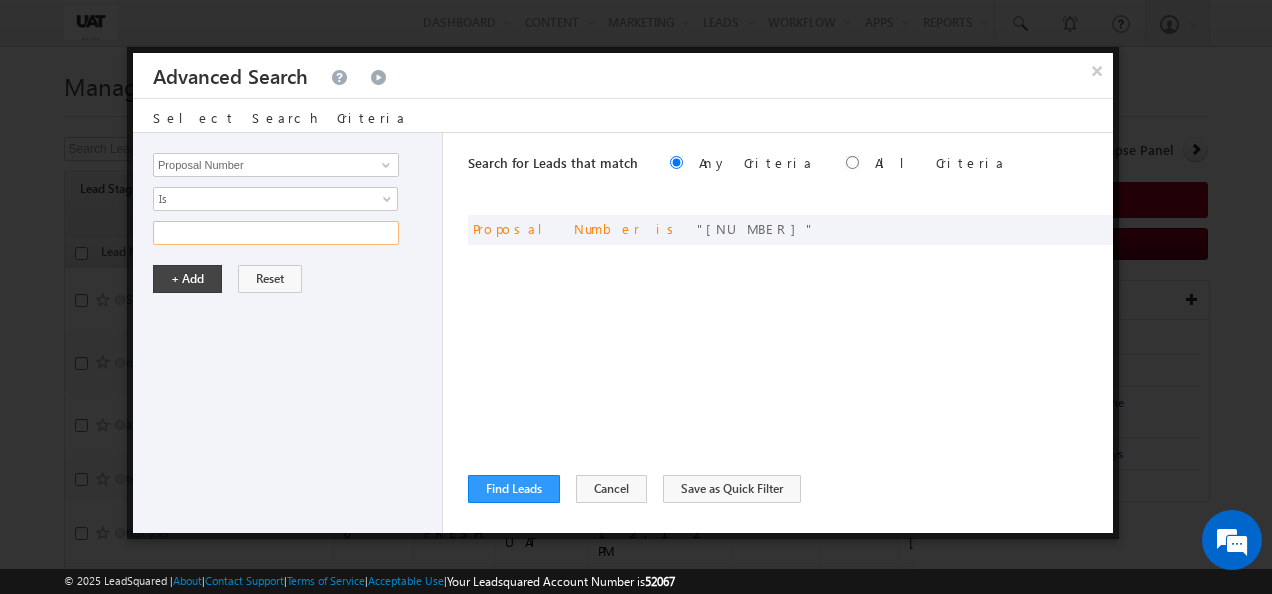 click at bounding box center (276, 233) 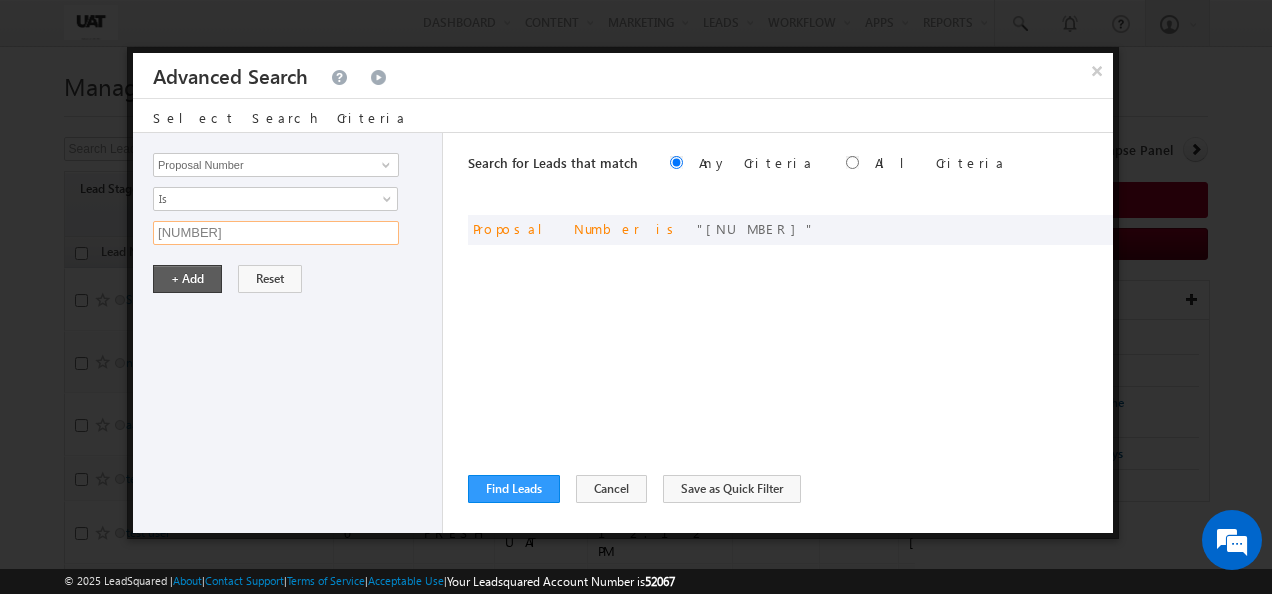 type on "[NUMBER]" 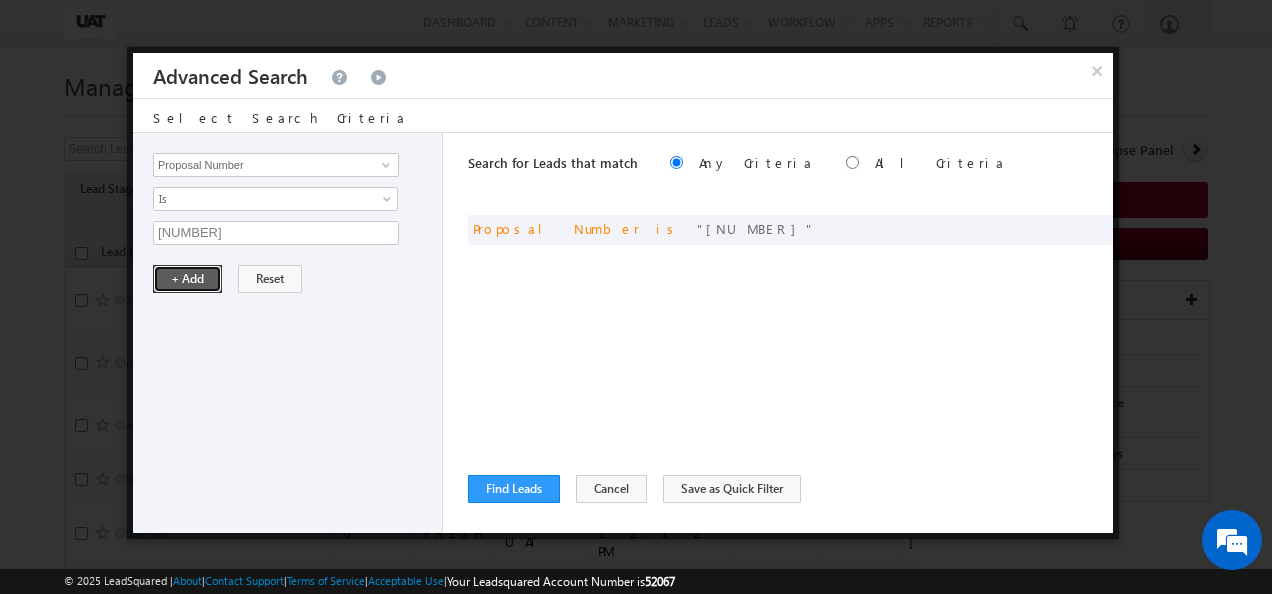 click on "+ Add" at bounding box center [187, 279] 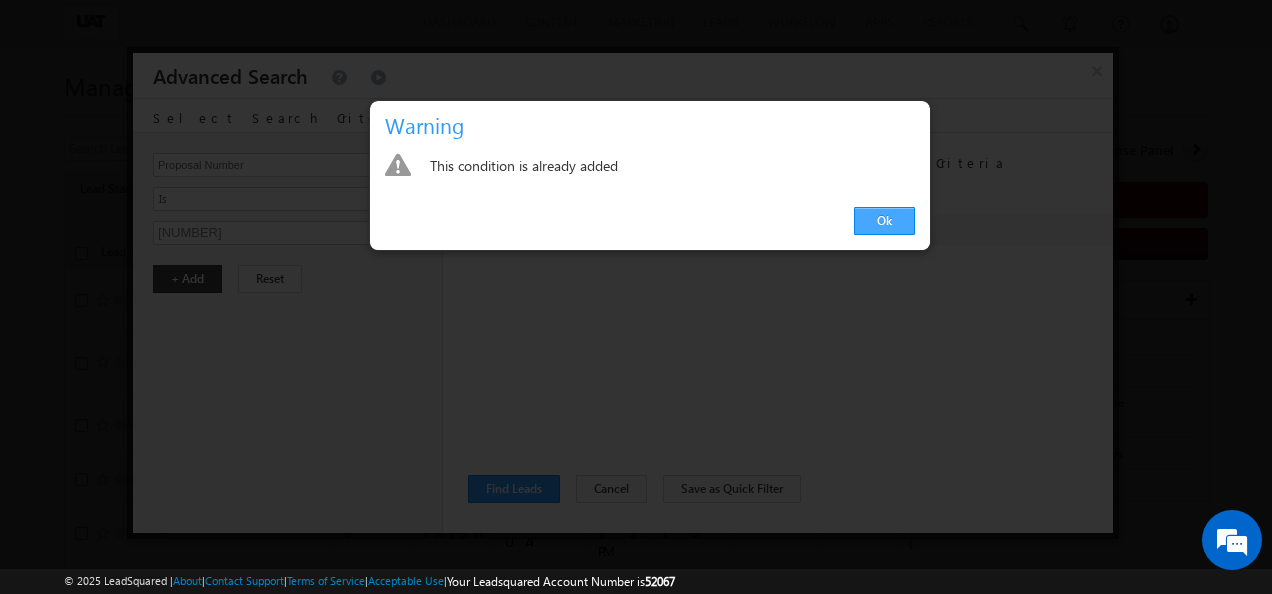 click on "Ok" at bounding box center (884, 221) 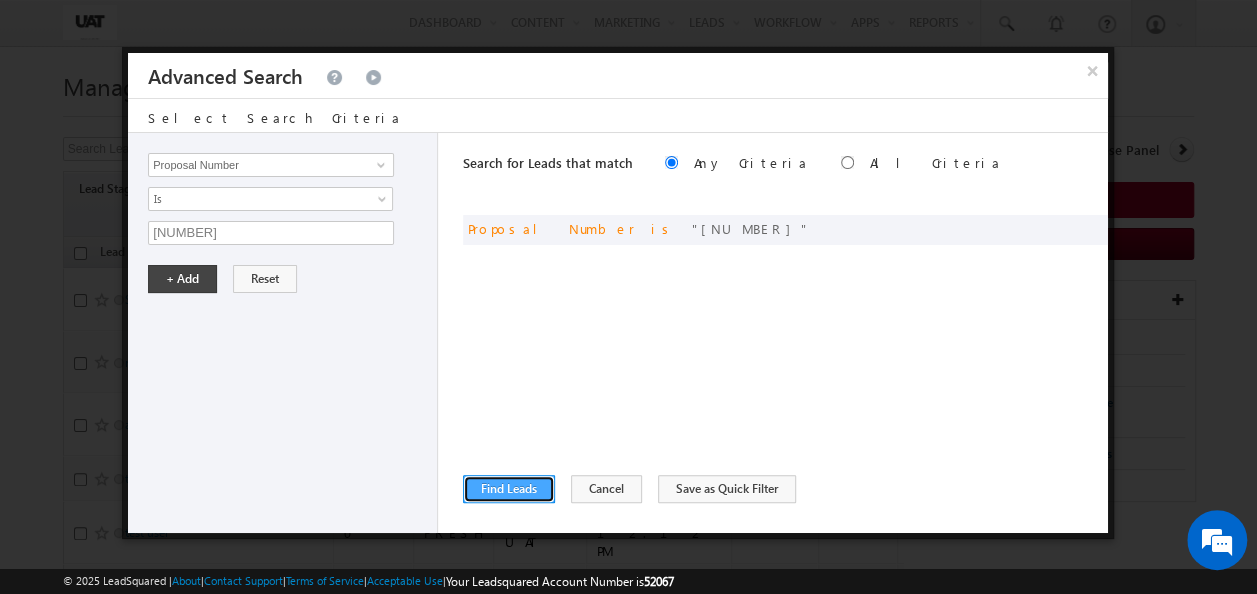 click on "Find Leads" at bounding box center [509, 489] 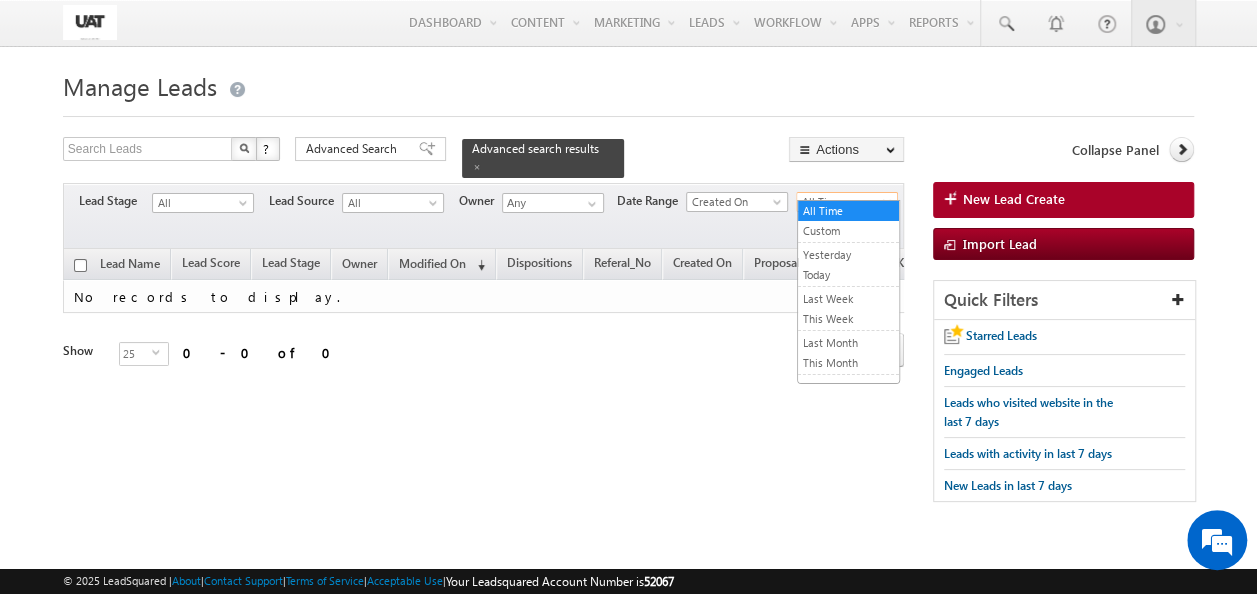 click on "All Time" at bounding box center (844, 202) 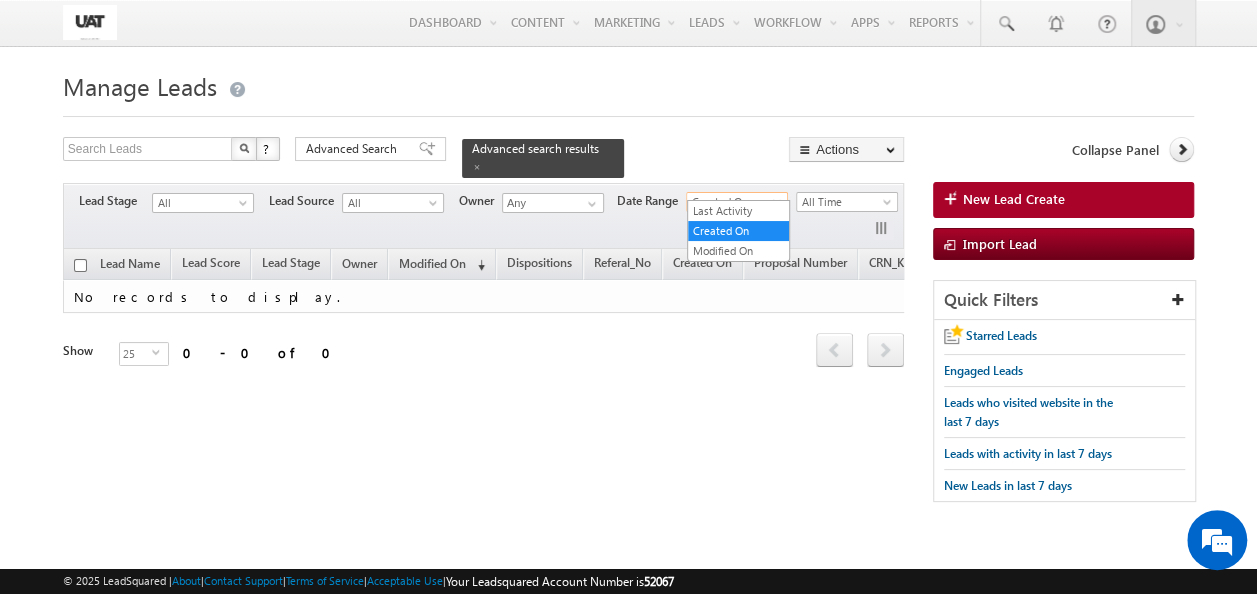 click on "Created On" at bounding box center [734, 202] 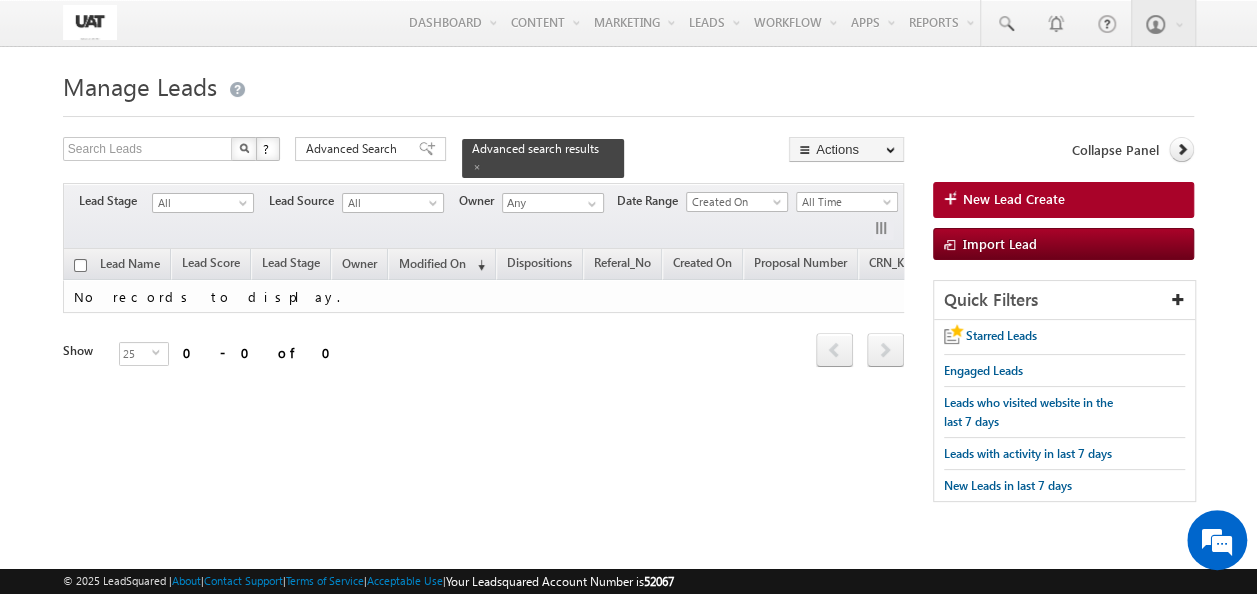click on "Search Leads X ?   0 results found
Advanced Search
Advanced Search
Advanced search results
Actions" at bounding box center (628, 329) 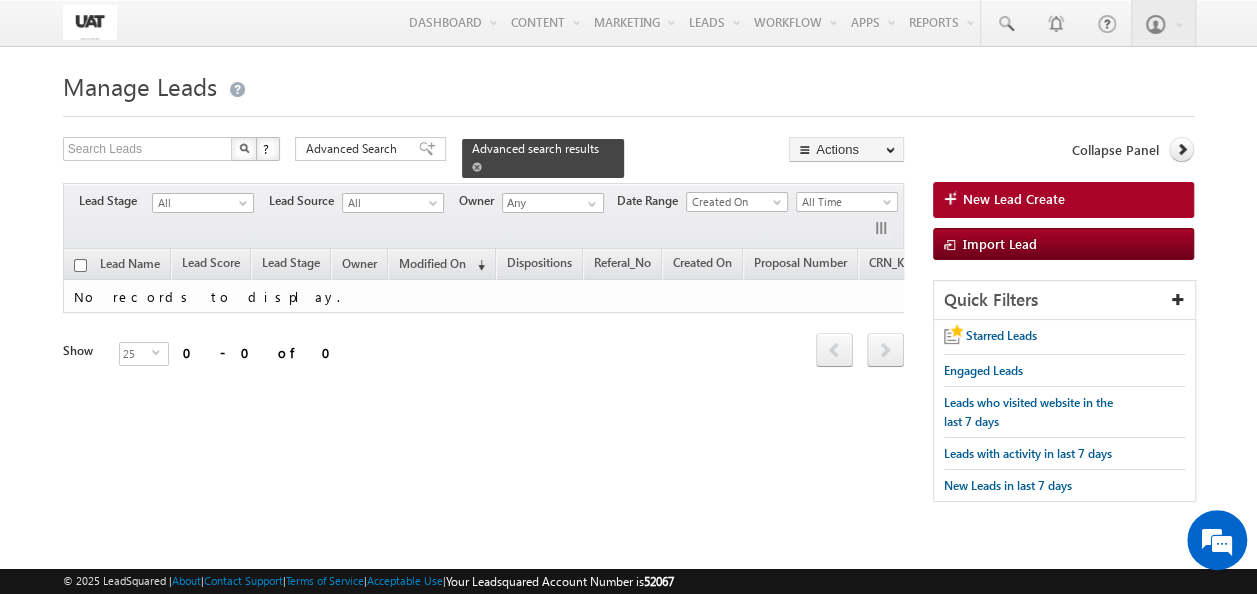 click at bounding box center [477, 167] 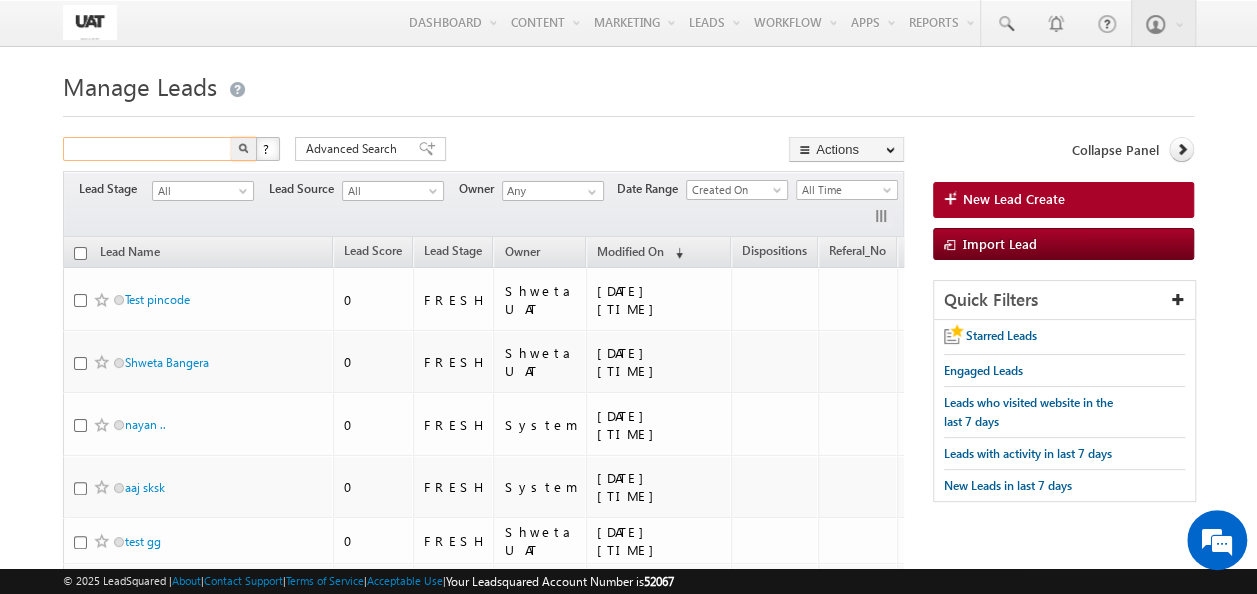 click at bounding box center (148, 149) 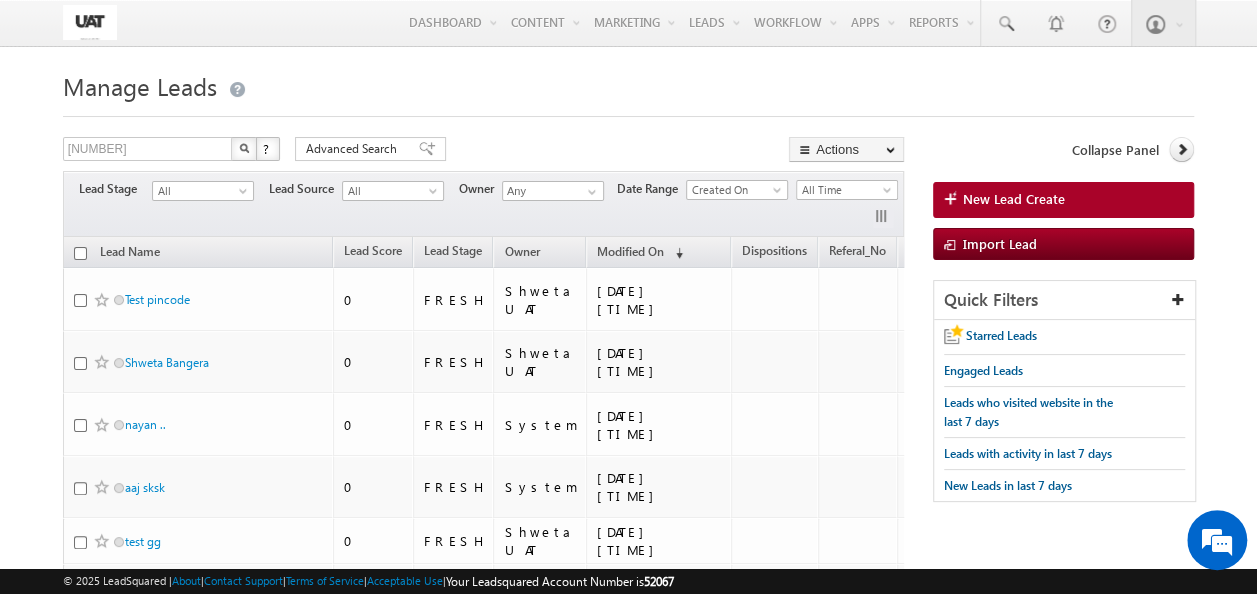 click at bounding box center [244, 149] 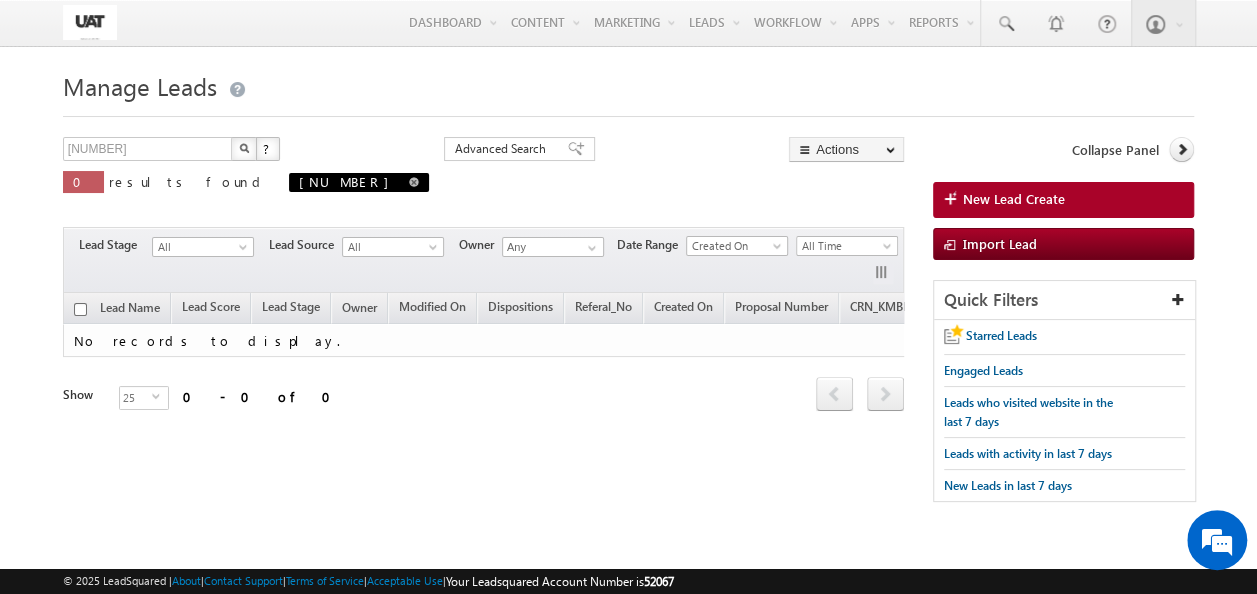 click at bounding box center [414, 182] 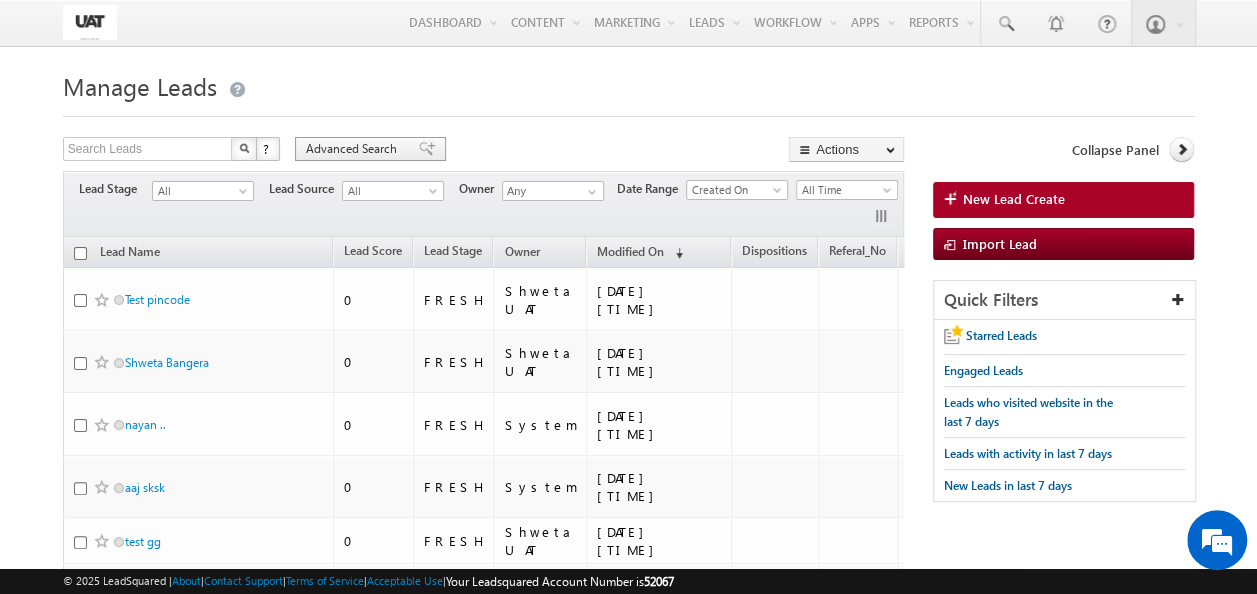 click on "Advanced Search" at bounding box center (354, 149) 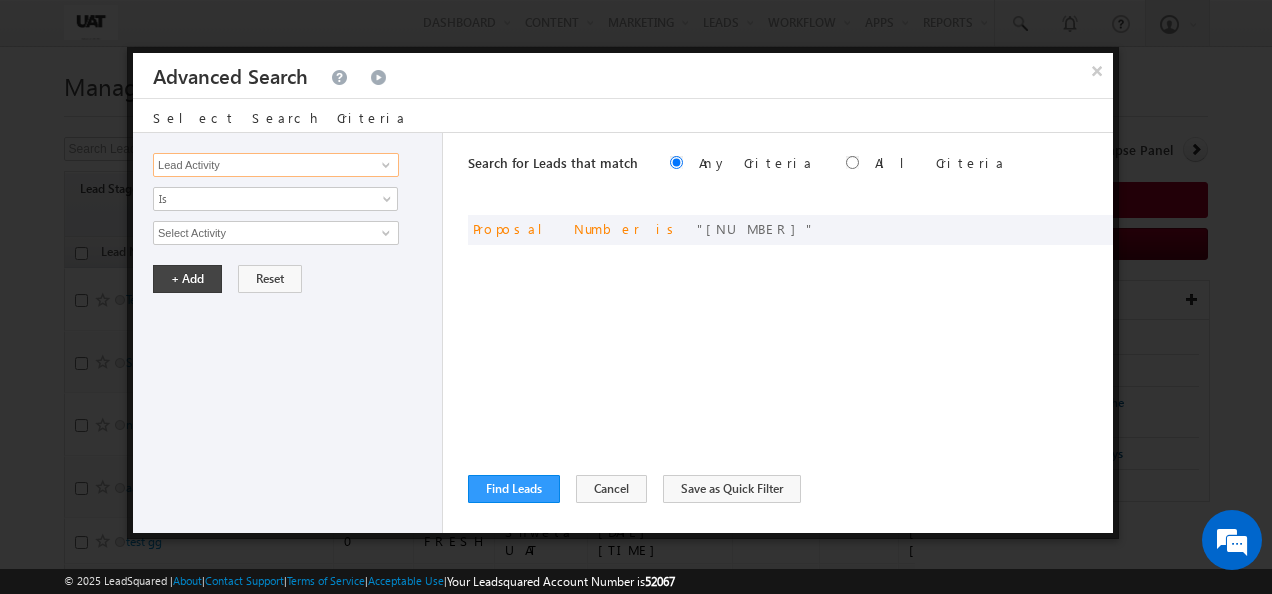 click on "Lead Activity" at bounding box center (276, 165) 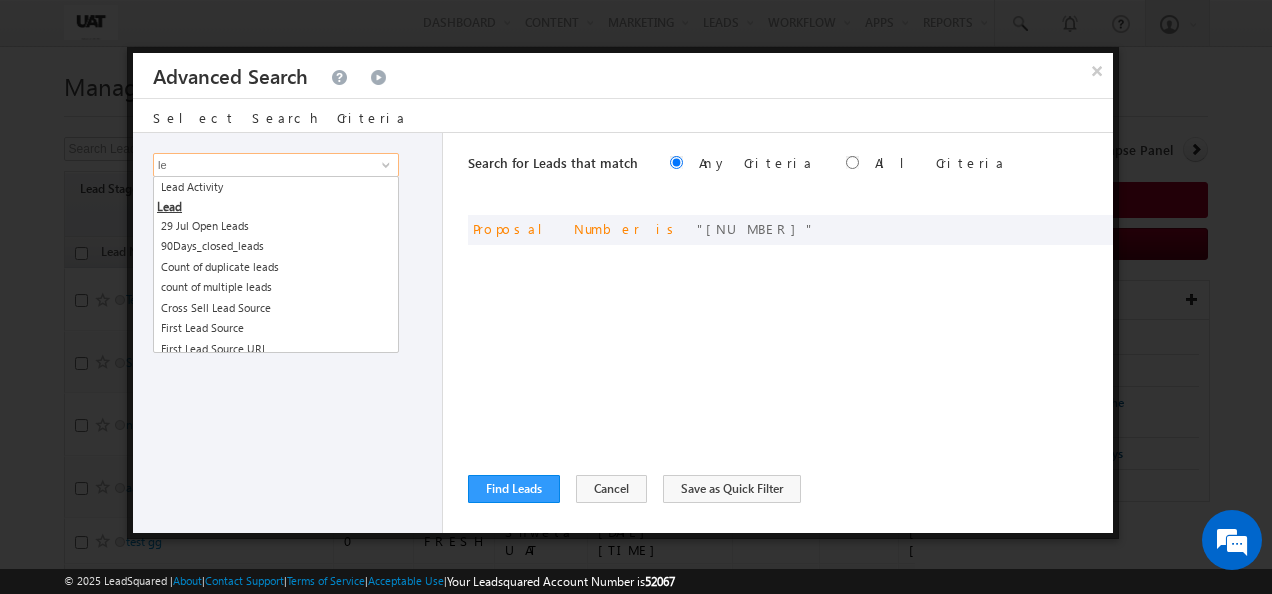 type on "l" 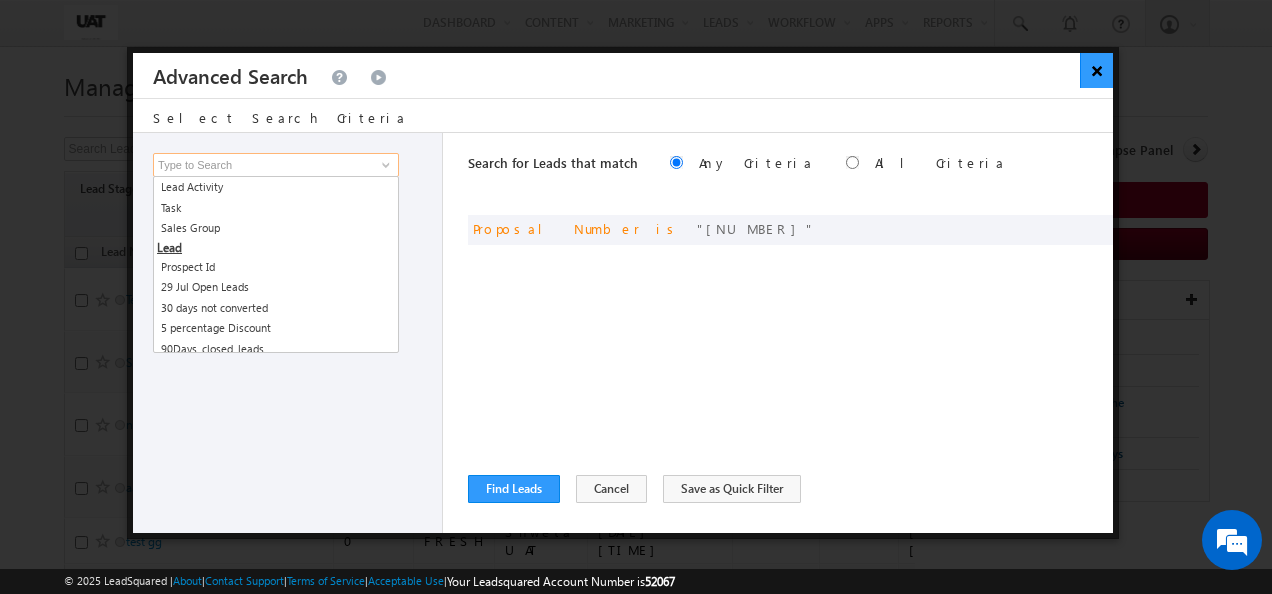 type 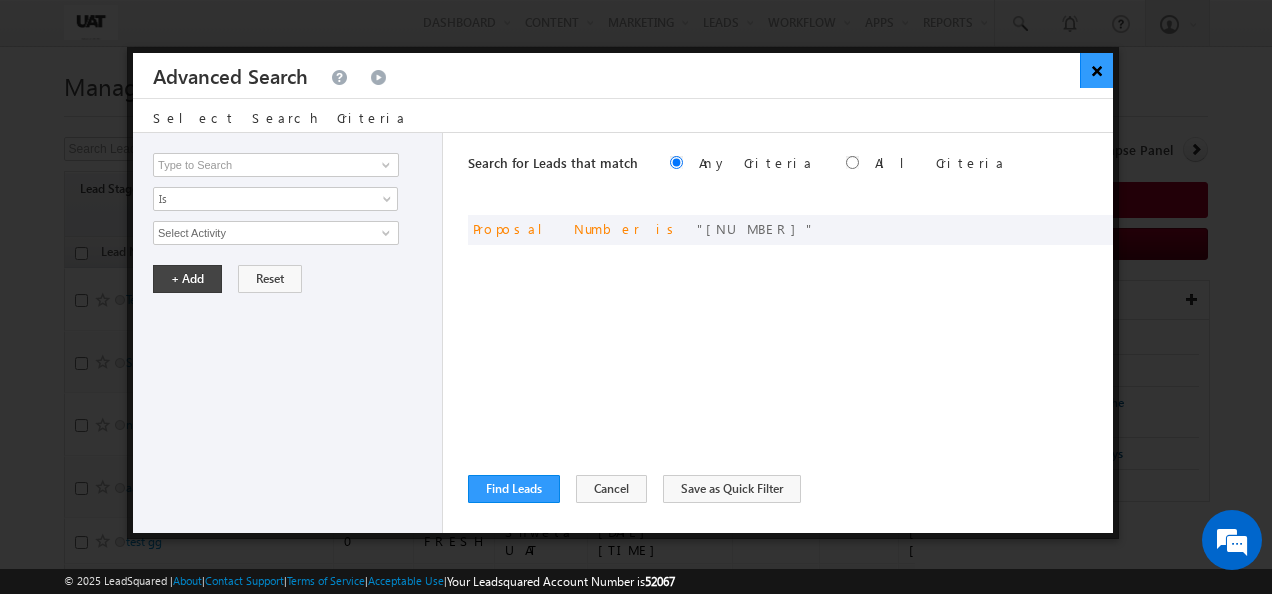 click on "×" at bounding box center (1096, 70) 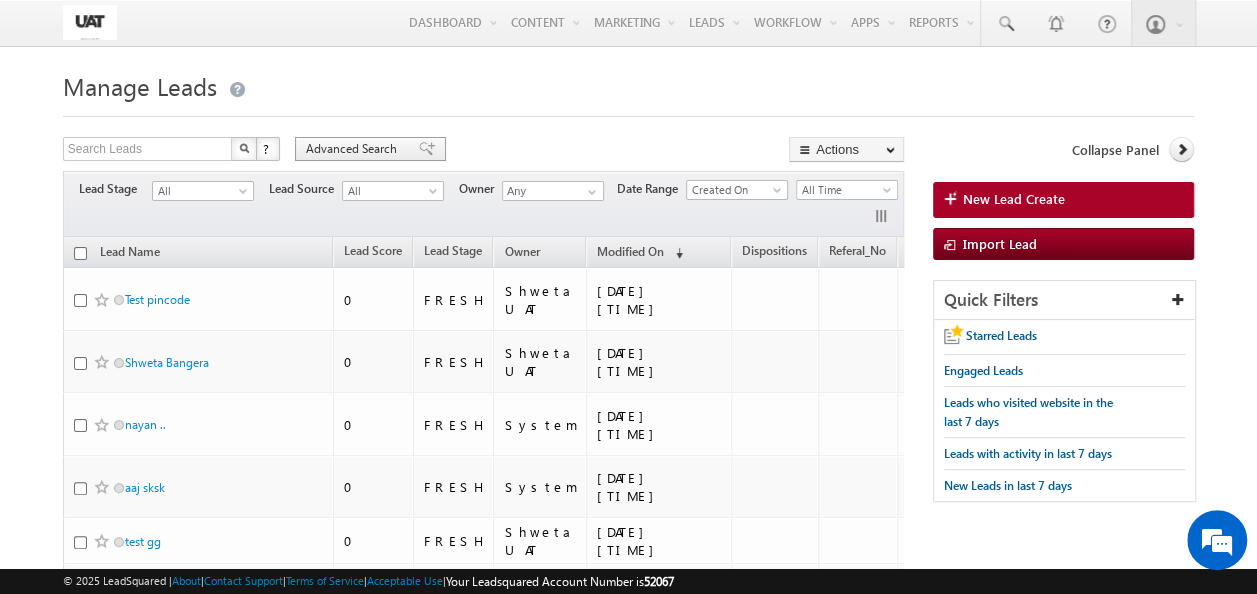 click on "Advanced Search" at bounding box center (354, 149) 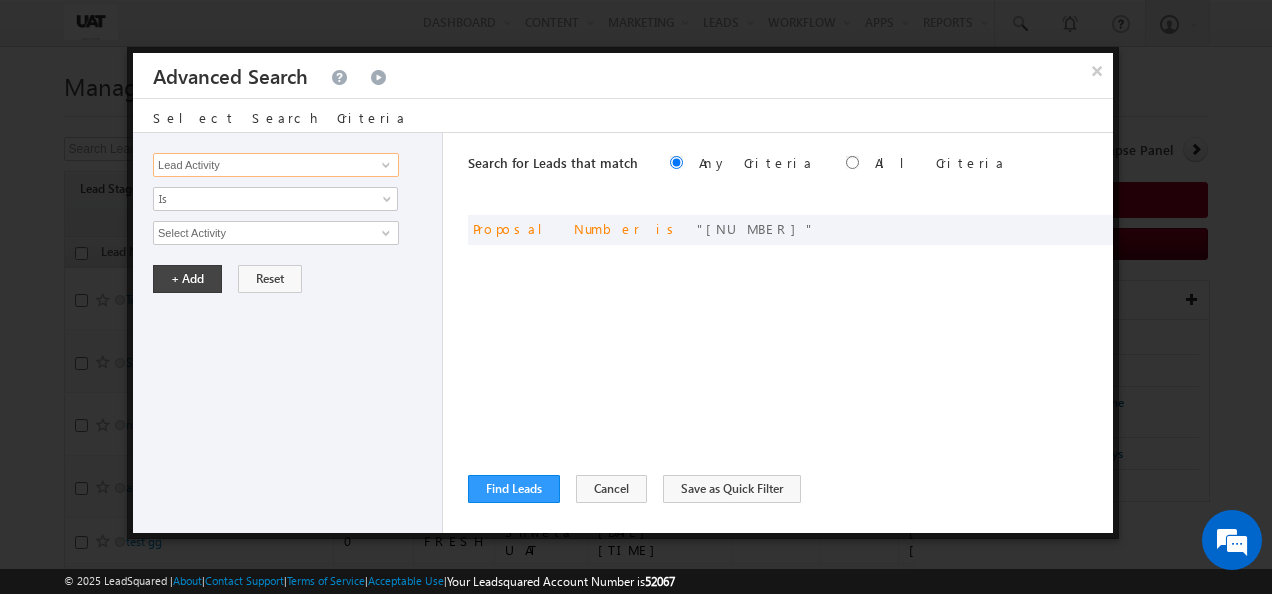 click on "Lead Activity" at bounding box center (276, 165) 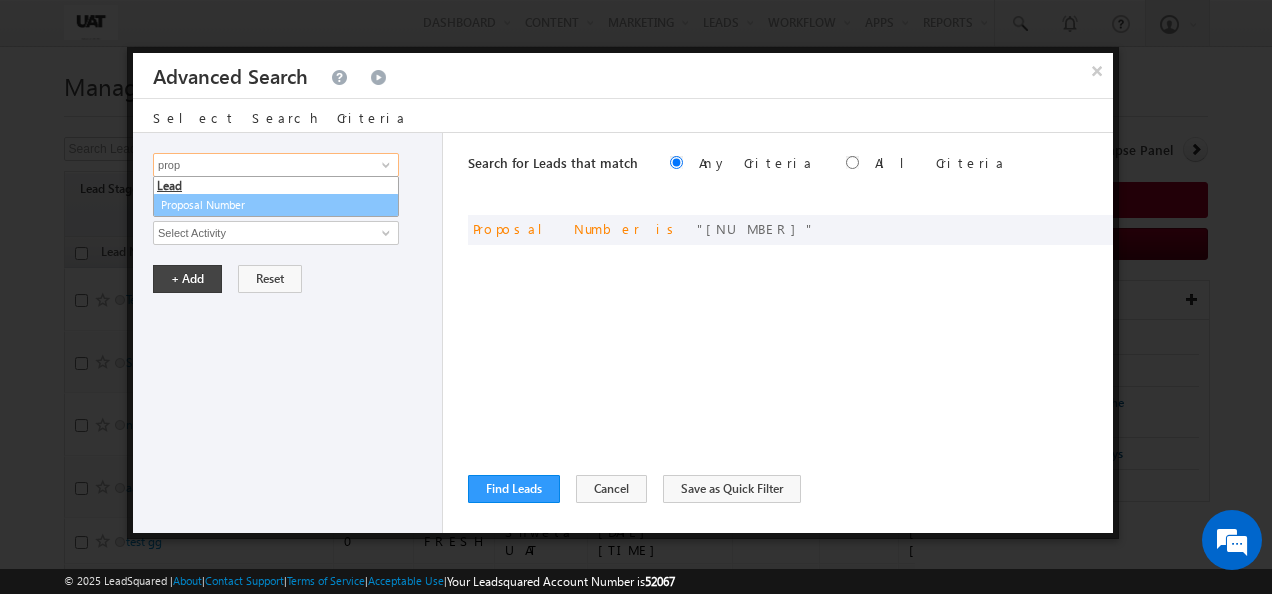 click on "Proposal Number" at bounding box center [276, 205] 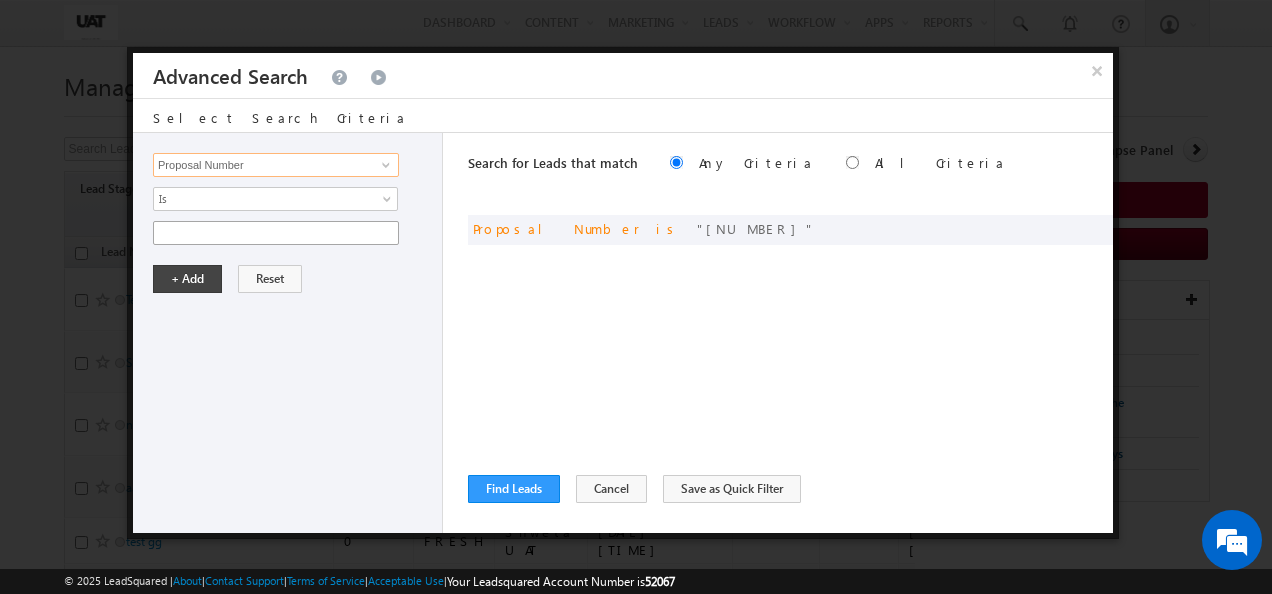type on "Proposal Number" 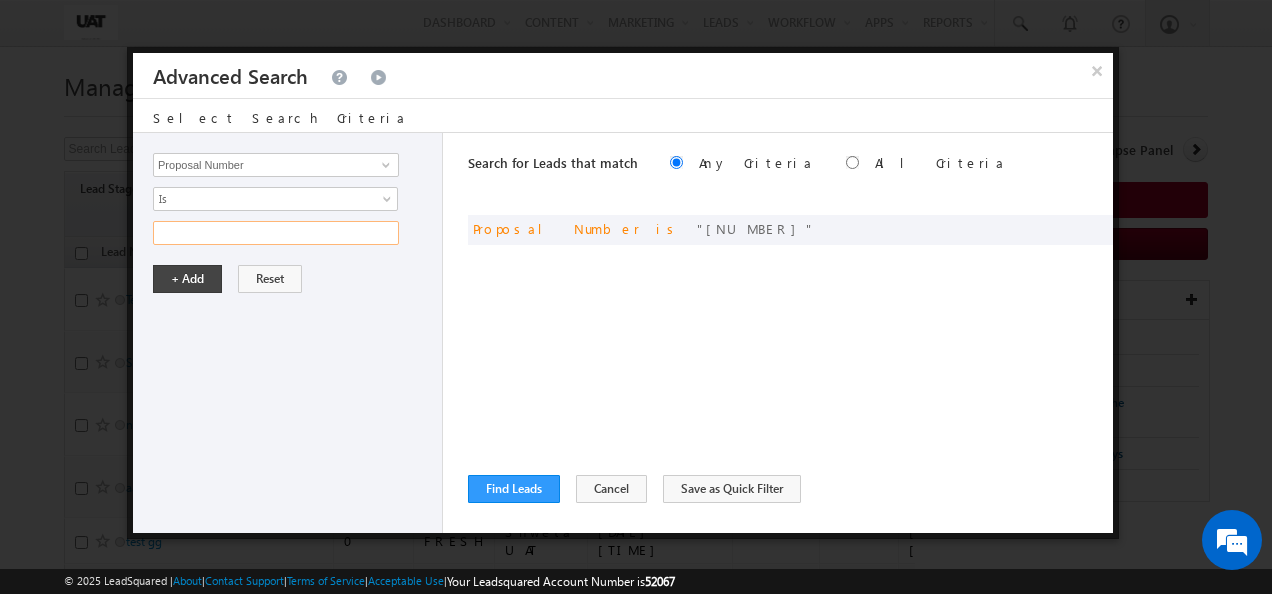 click at bounding box center (276, 233) 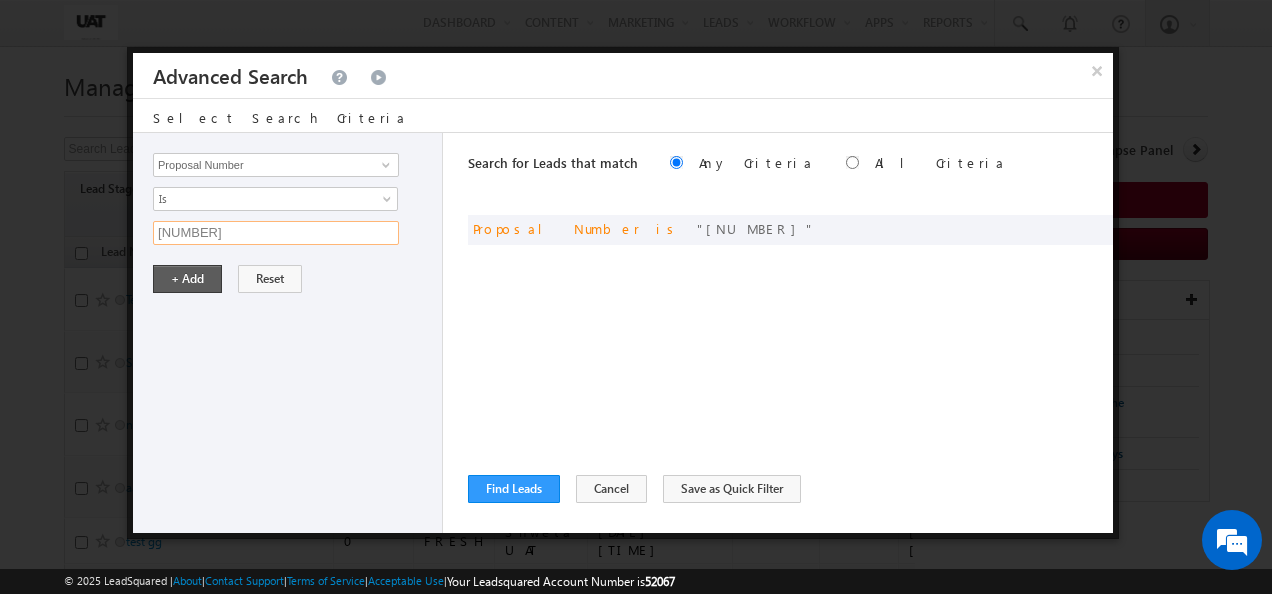 type on "[NUMBER]" 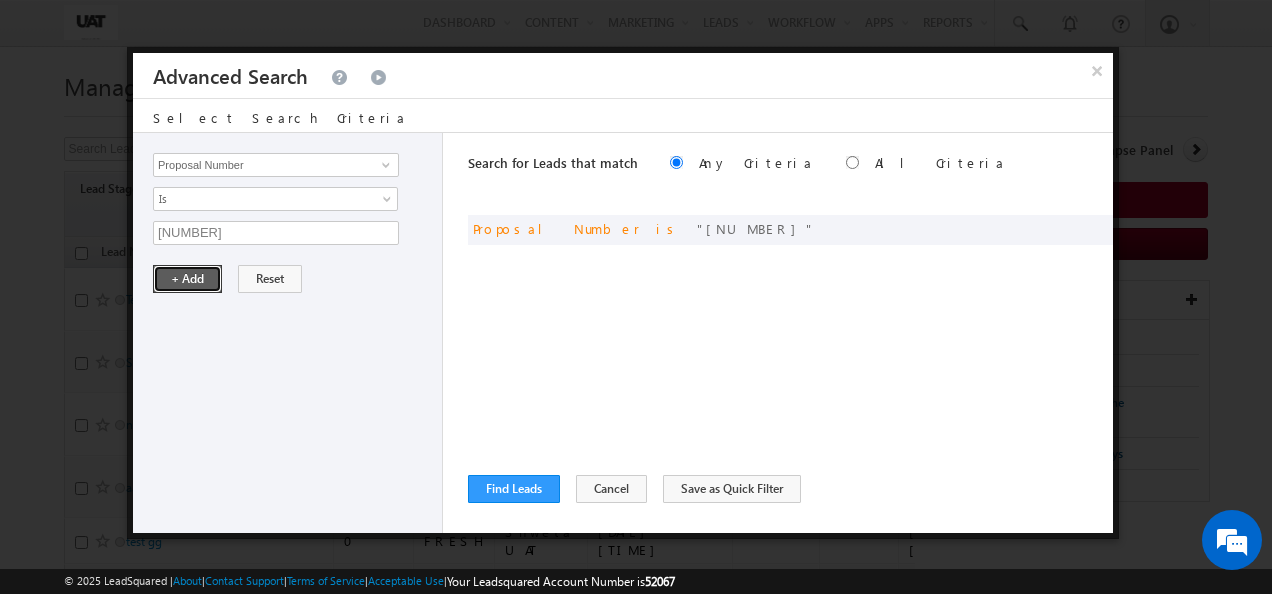 click on "+ Add" at bounding box center (187, 279) 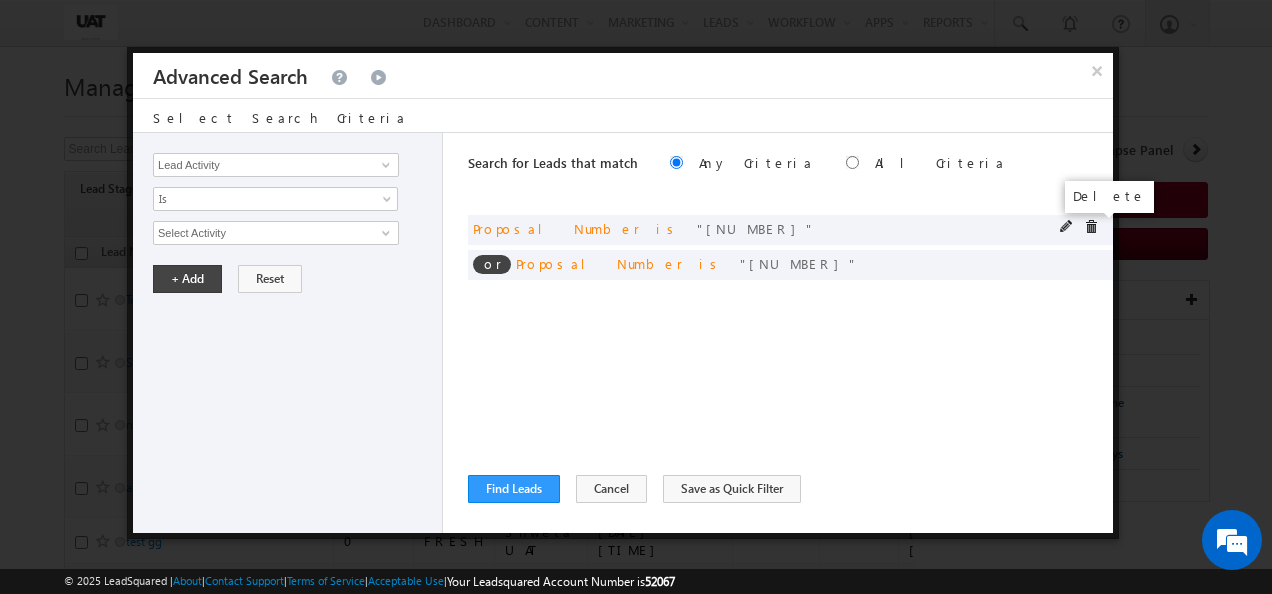 click at bounding box center [1091, 227] 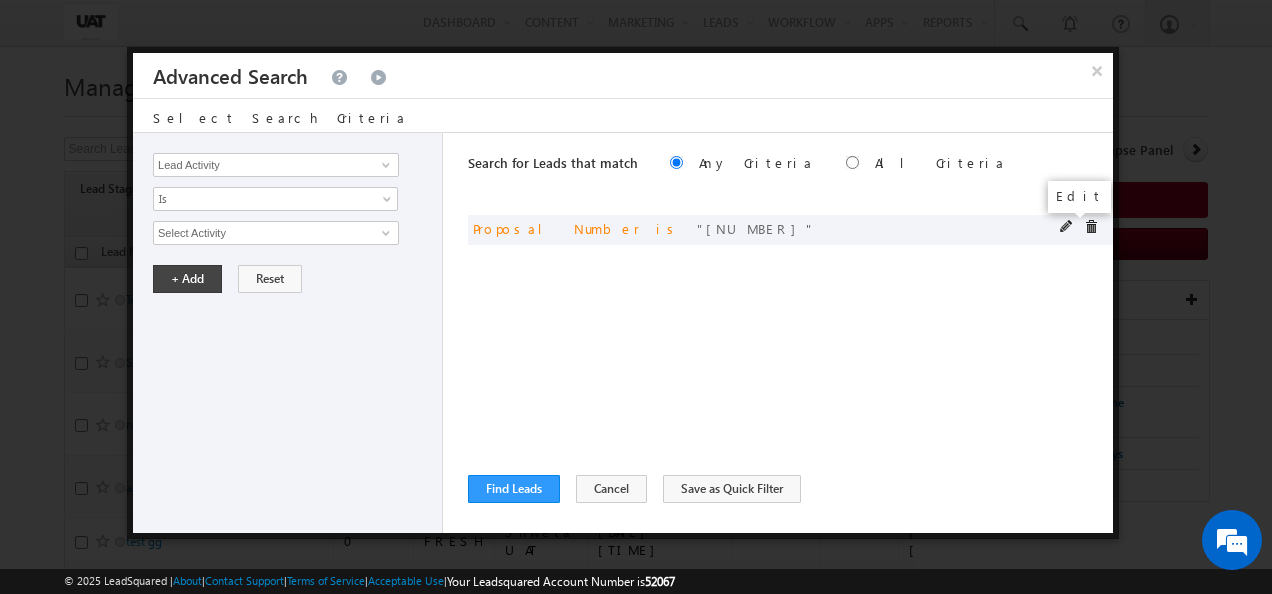 click at bounding box center (1067, 227) 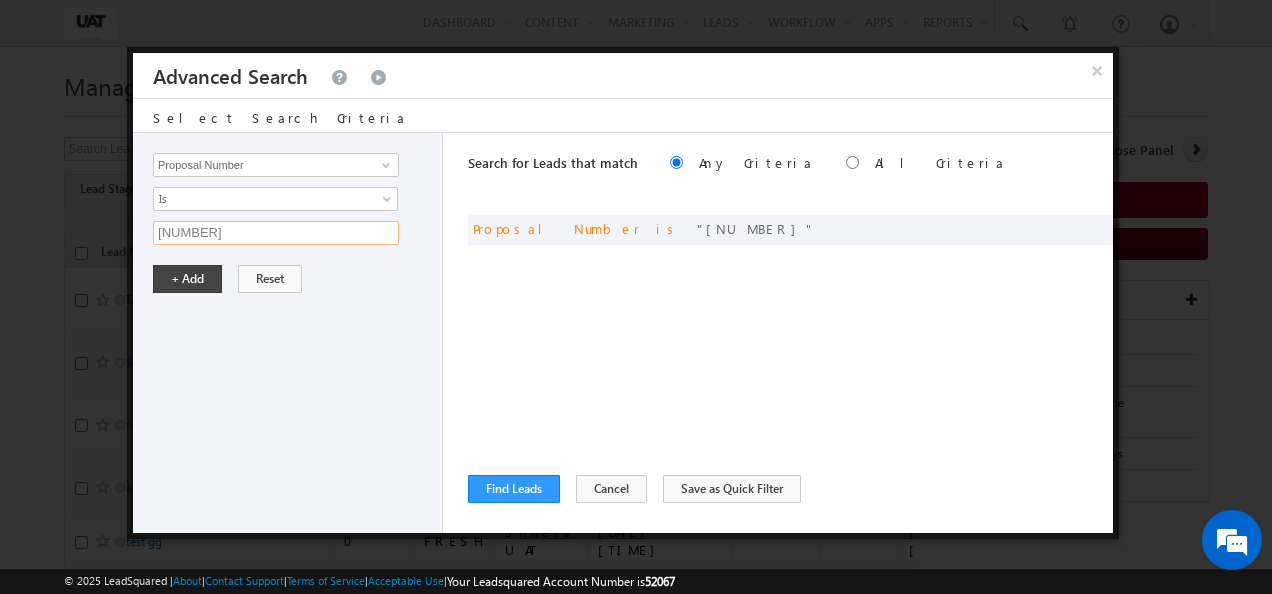 click on "[NUMBER]" at bounding box center (276, 233) 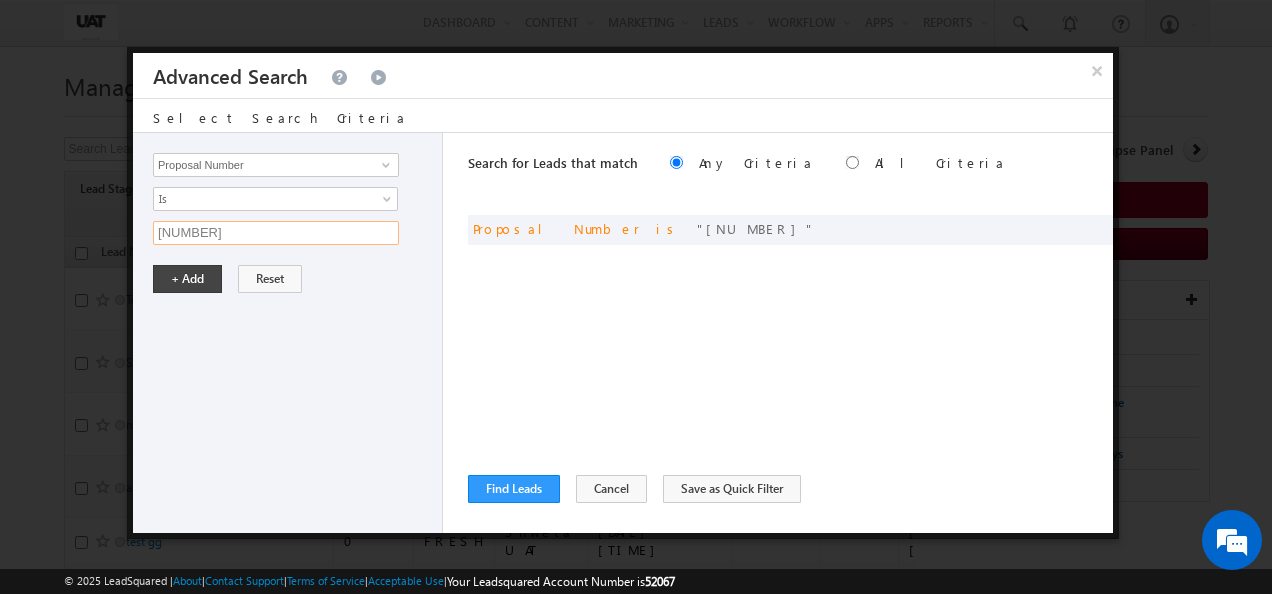 type on "[NUMBER]" 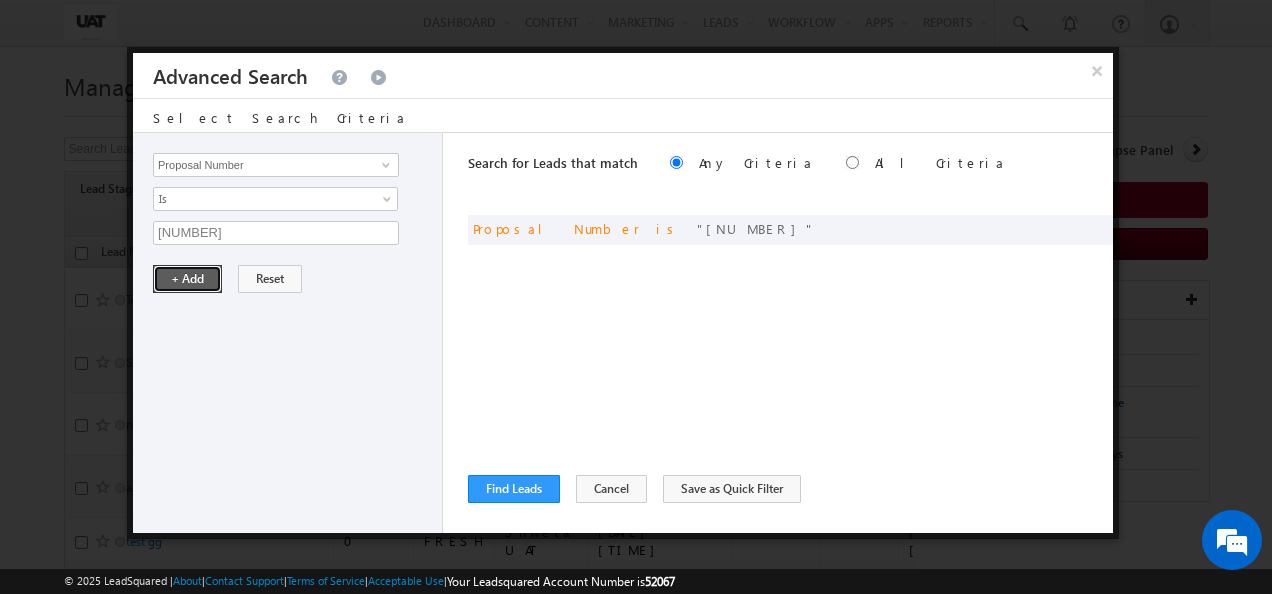 click on "+ Add" at bounding box center [187, 279] 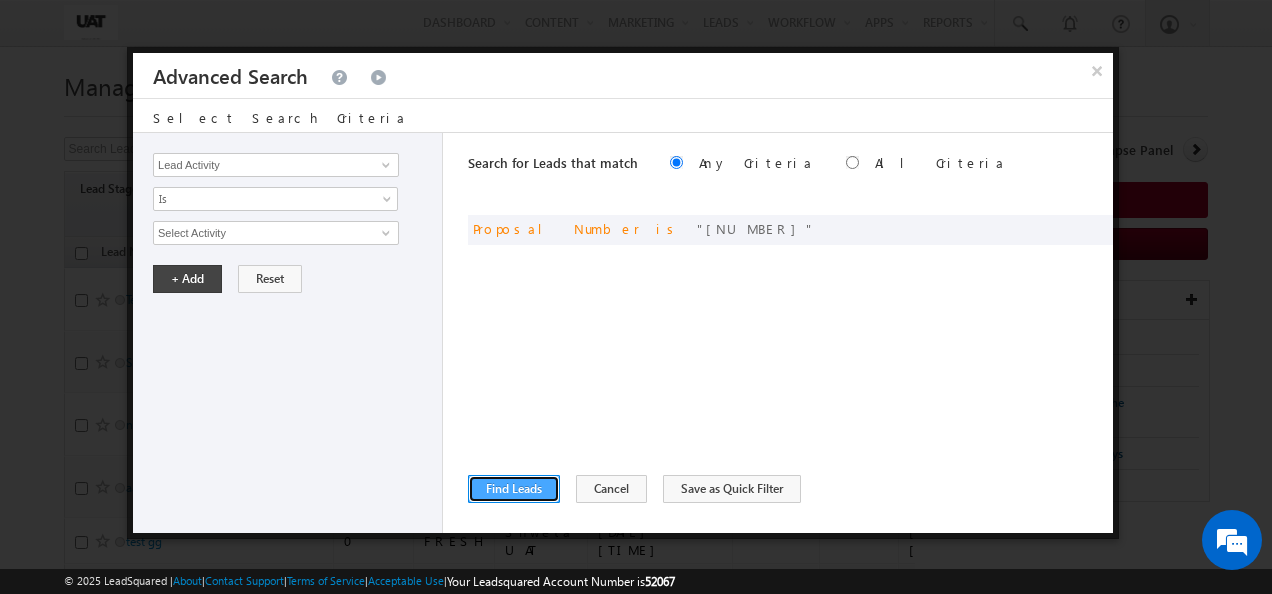 click on "Find Leads" at bounding box center (514, 489) 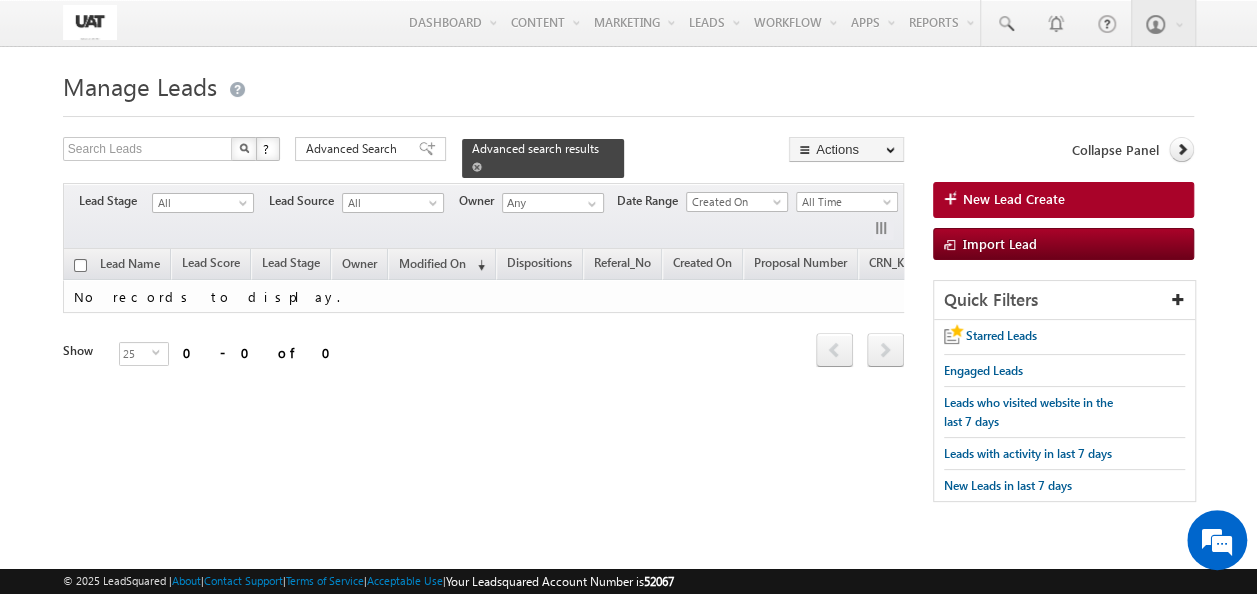 click at bounding box center (477, 167) 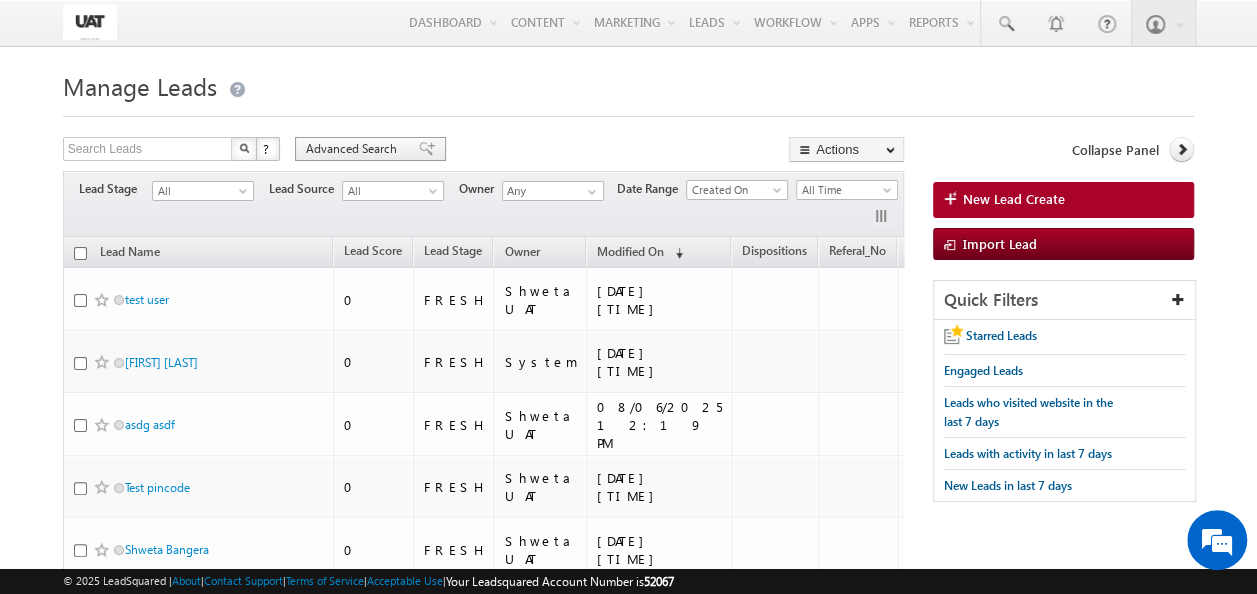 click on "Advanced Search" at bounding box center [354, 149] 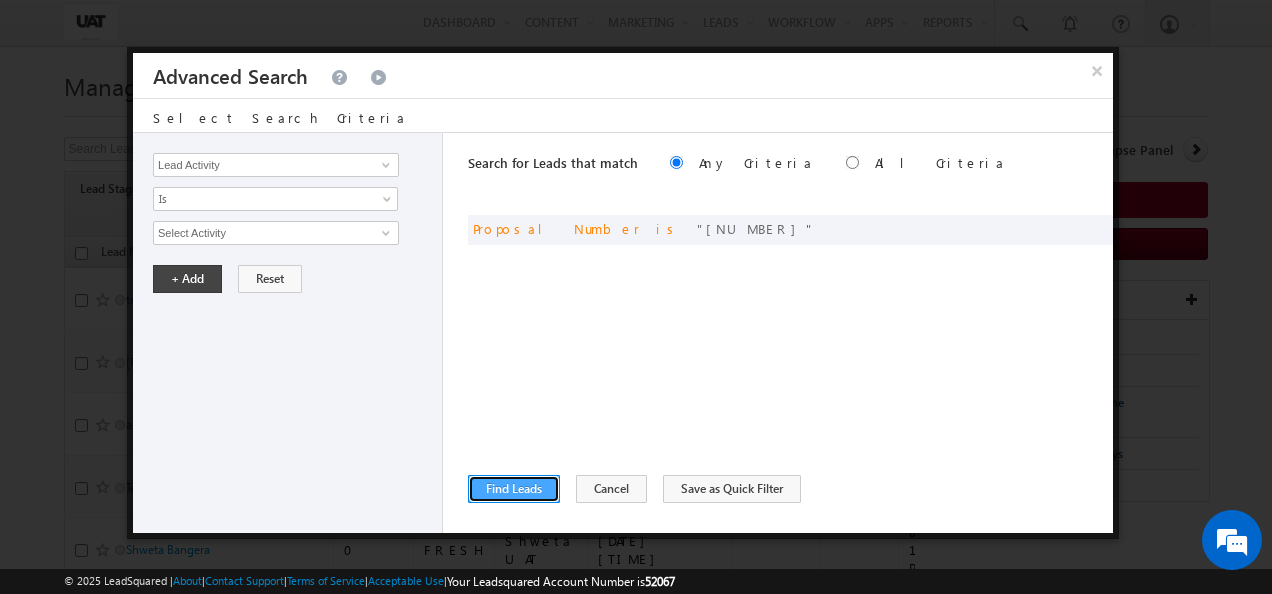 click on "Find Leads" at bounding box center (514, 489) 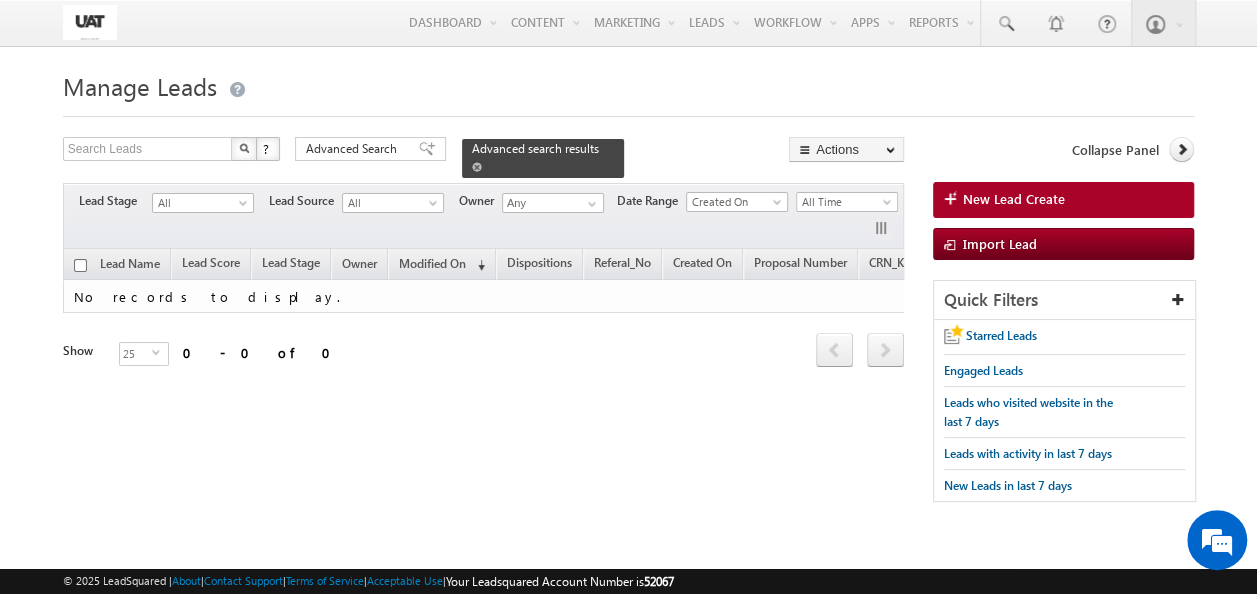 click at bounding box center (477, 167) 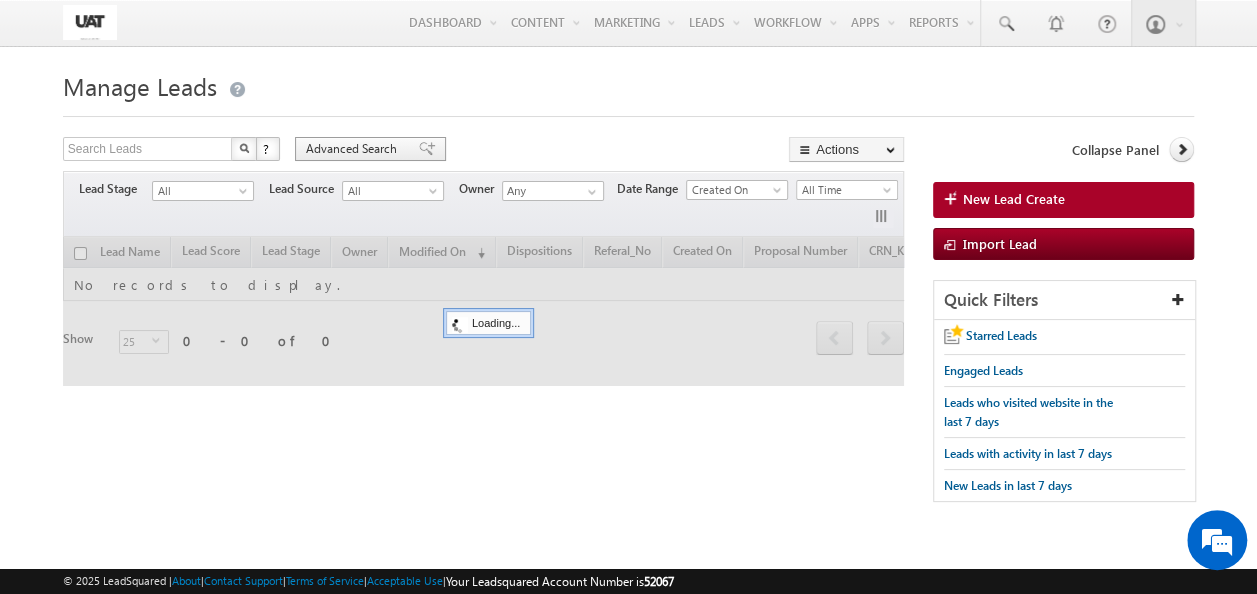 click on "Advanced Search" at bounding box center [354, 149] 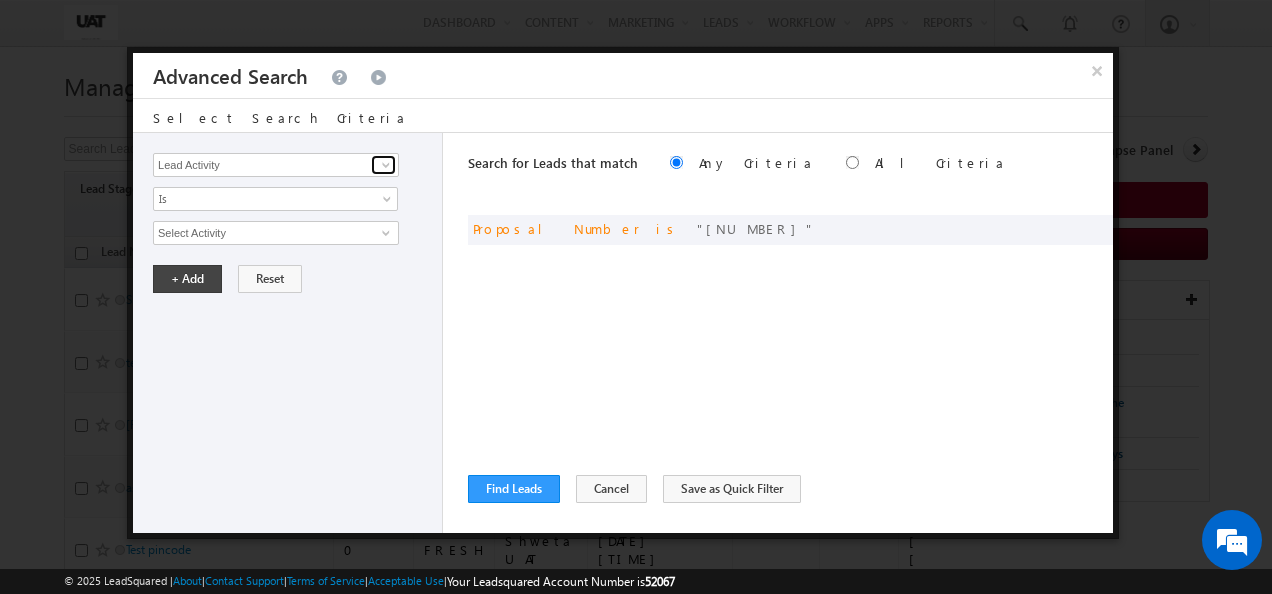 click at bounding box center [386, 165] 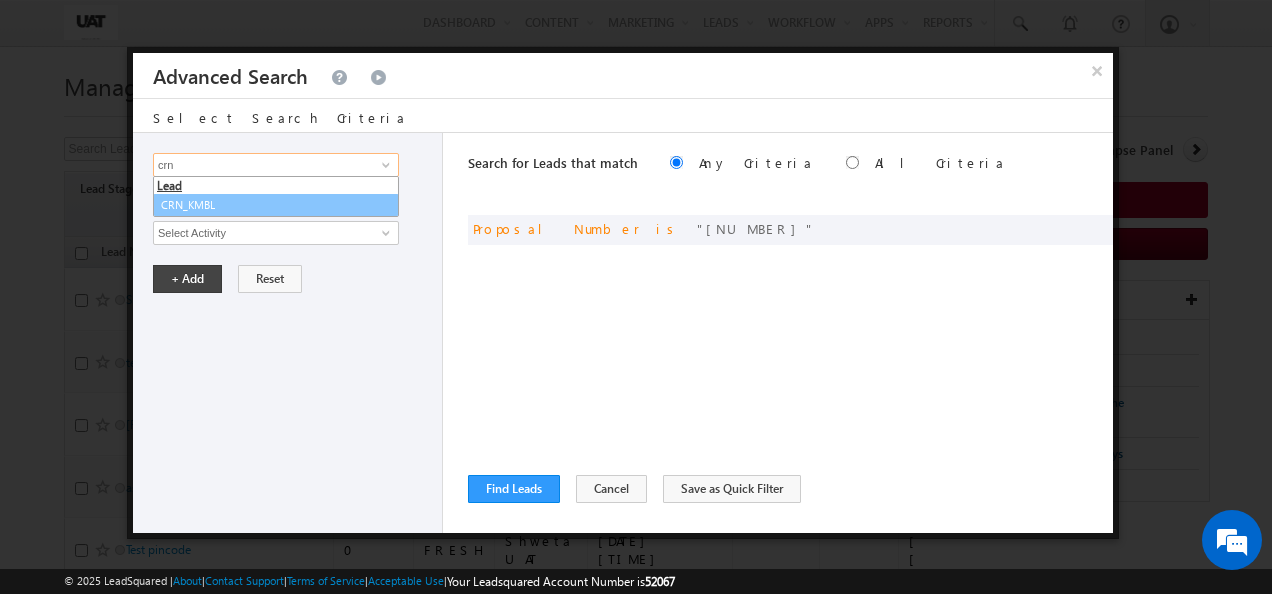 click on "CRN_KMBL" at bounding box center (276, 205) 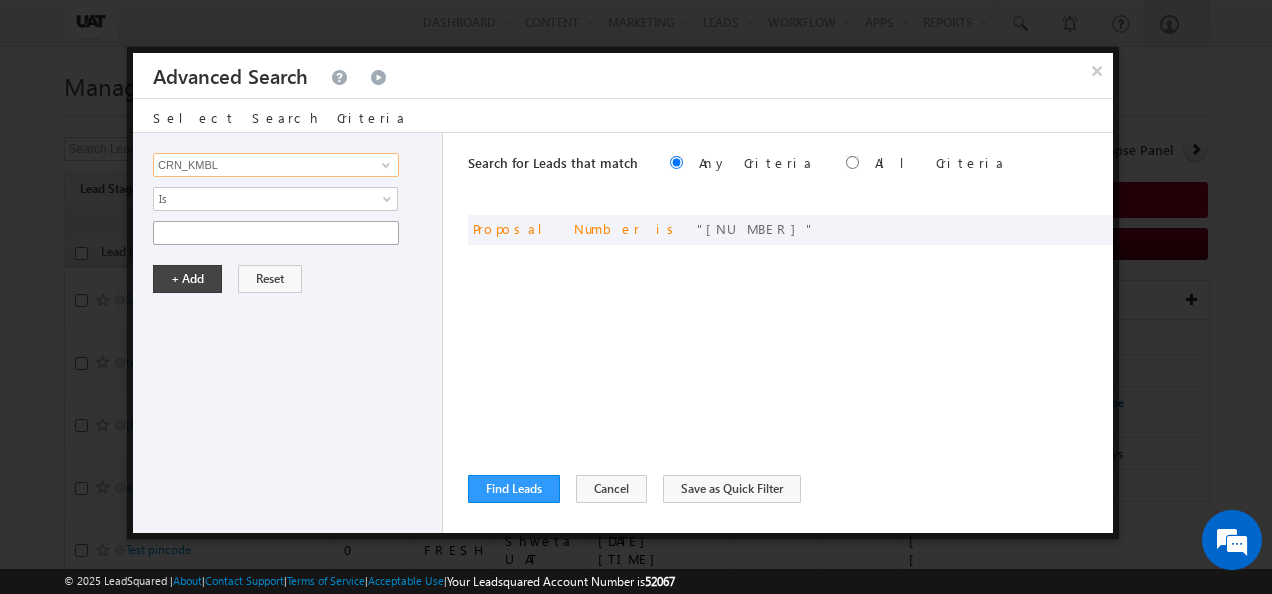 type on "CRN_KMBL" 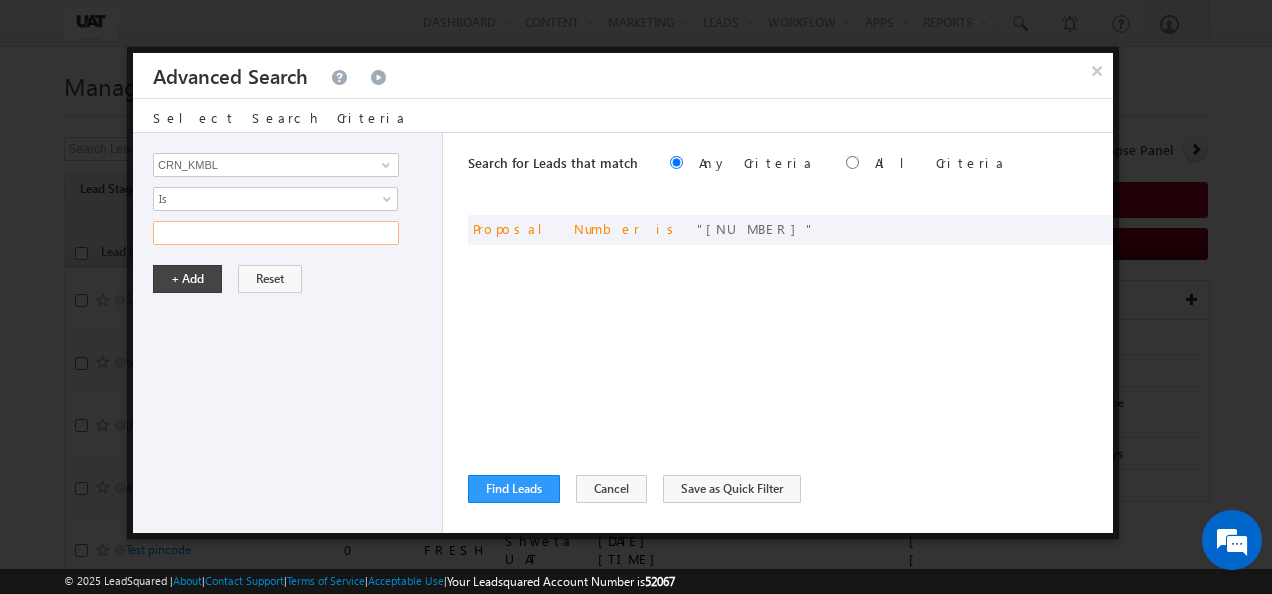 click at bounding box center (276, 233) 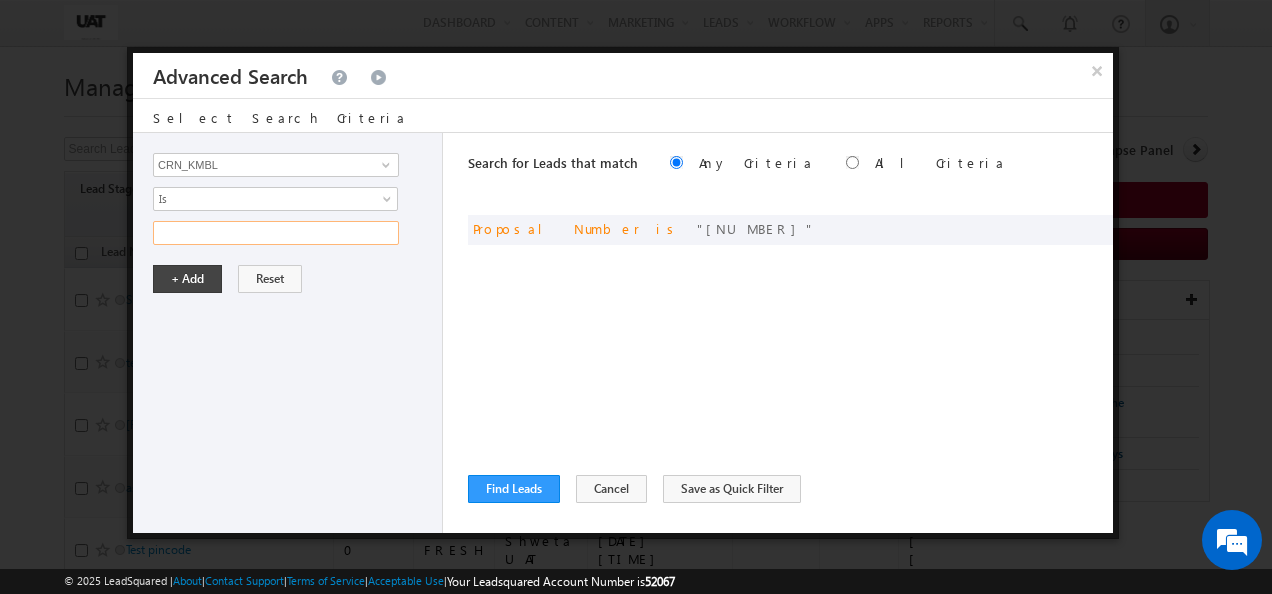 paste on "[NUMBER]" 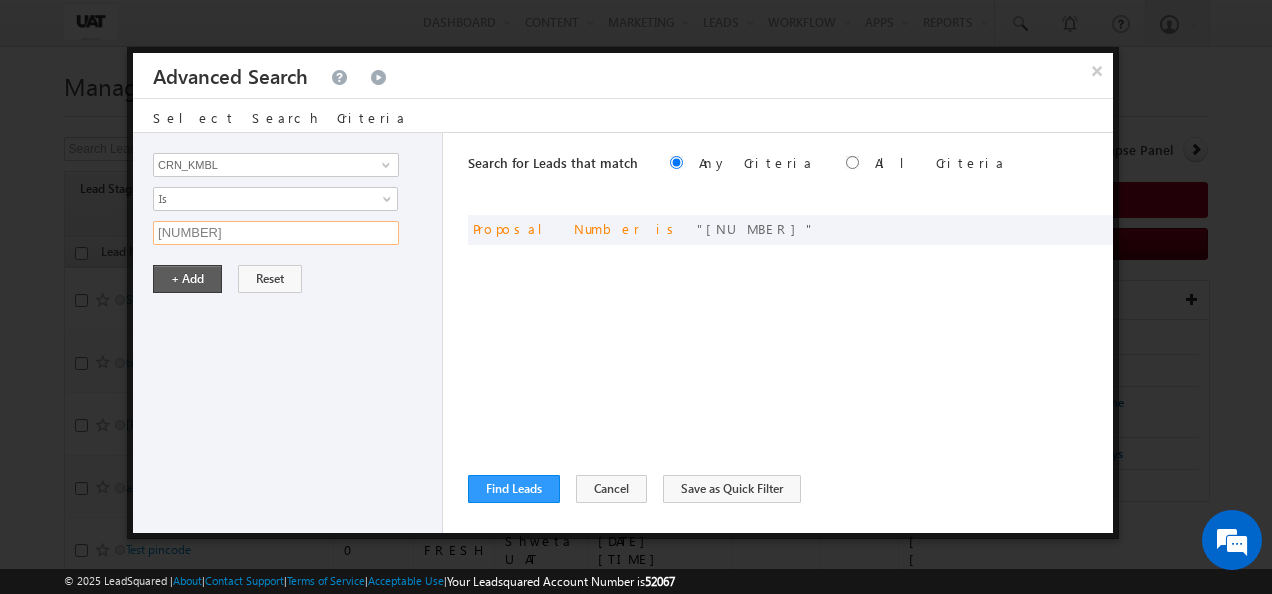 type on "[NUMBER]" 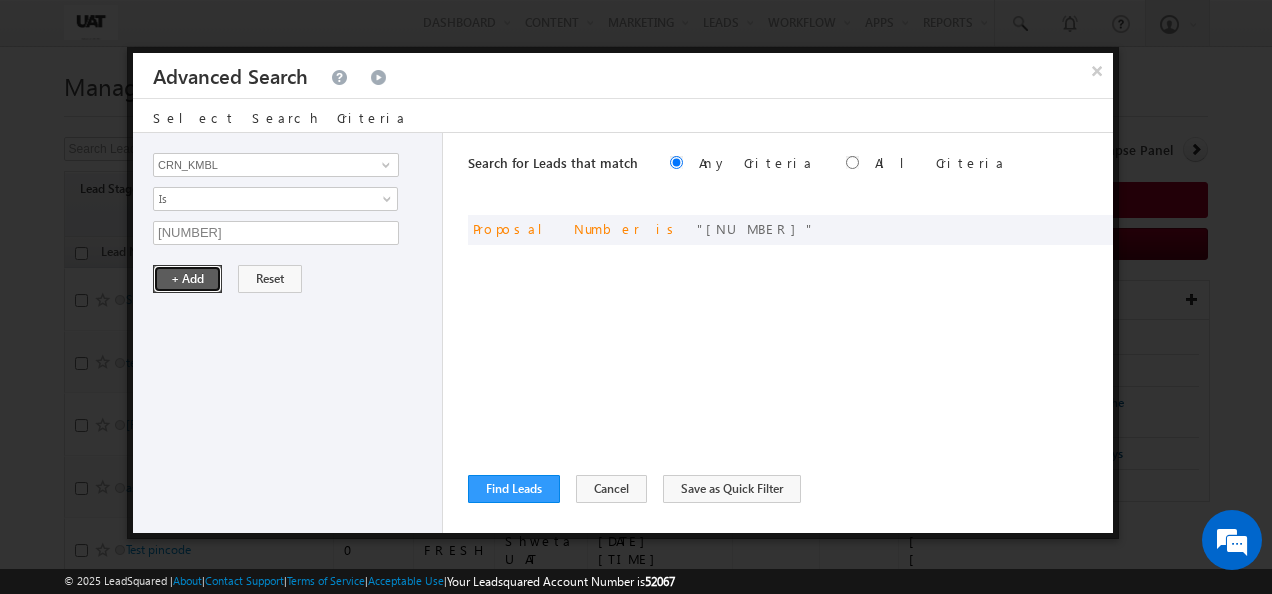 click on "+ Add" at bounding box center [187, 279] 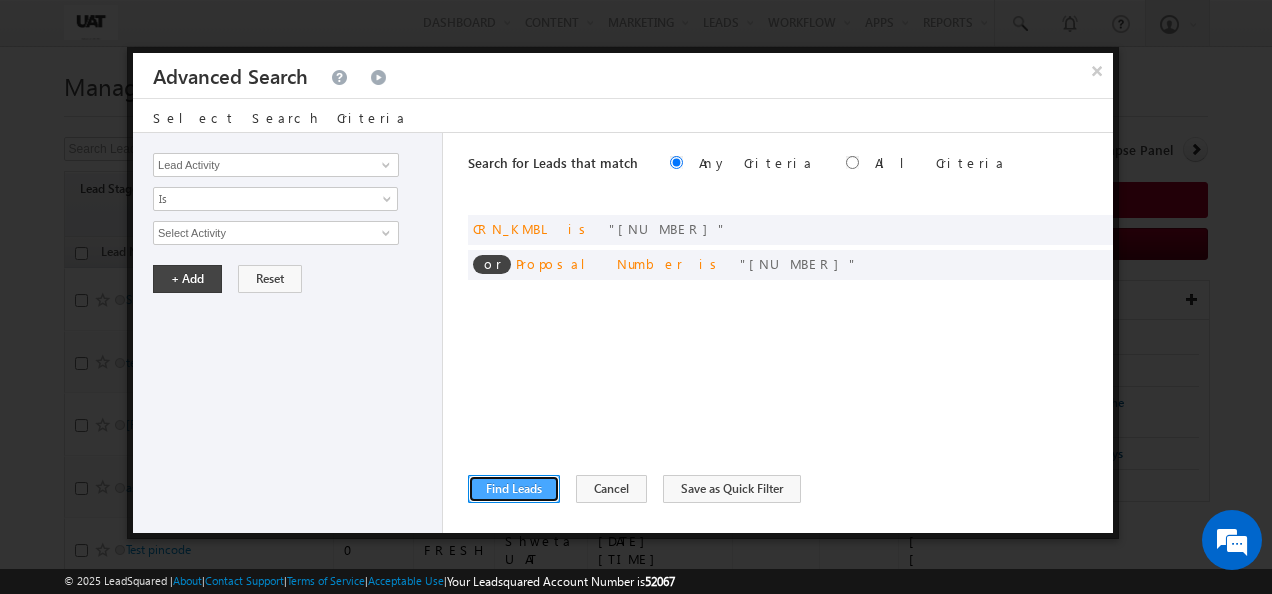 click on "Find Leads" at bounding box center [514, 489] 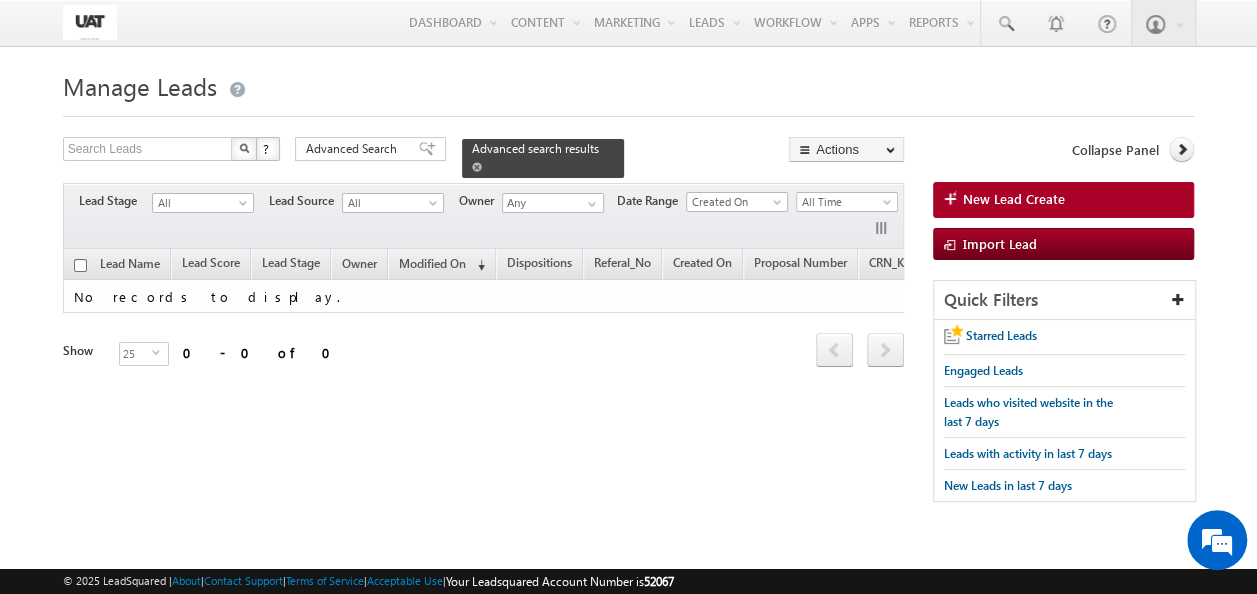 click at bounding box center [477, 167] 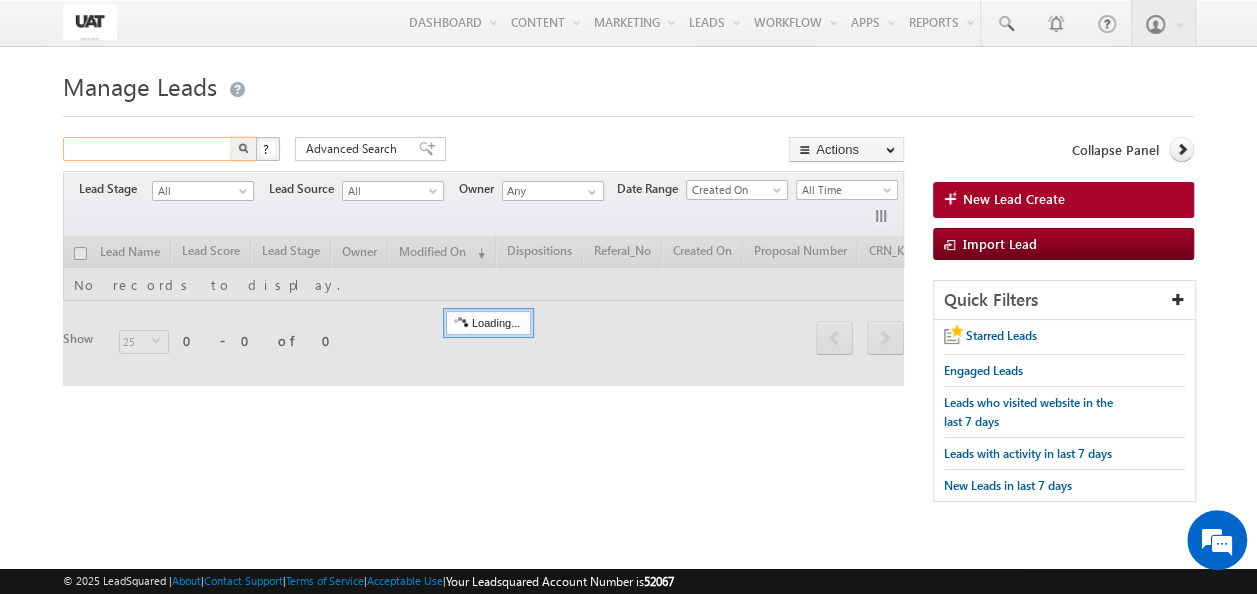 click at bounding box center [148, 149] 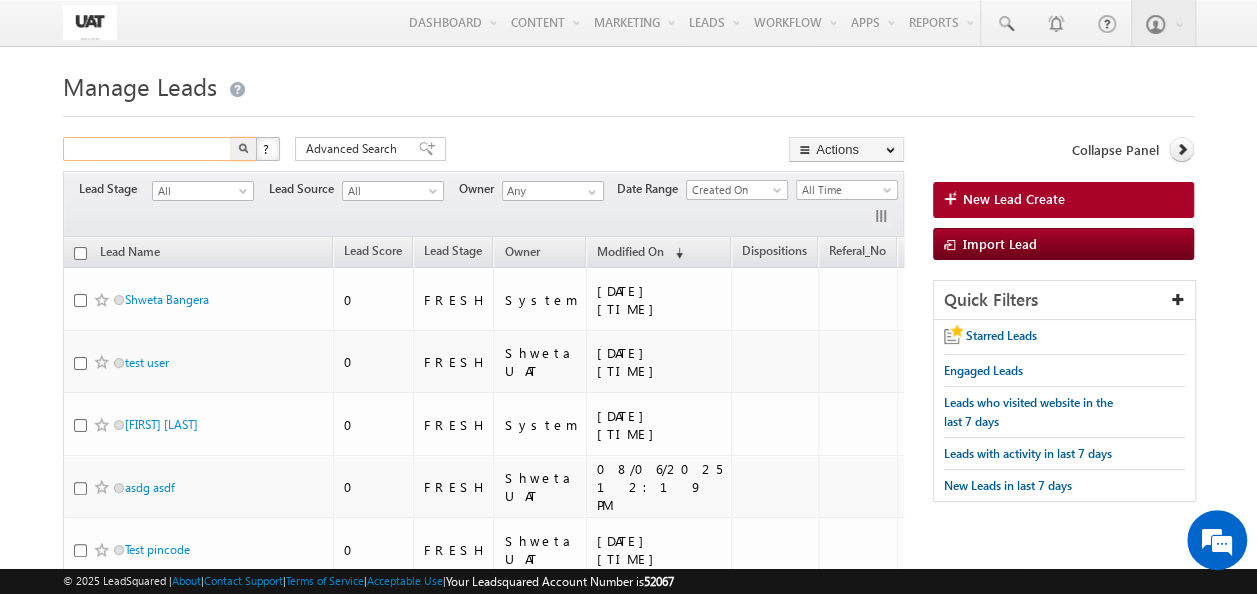 paste on "[NUMBER]" 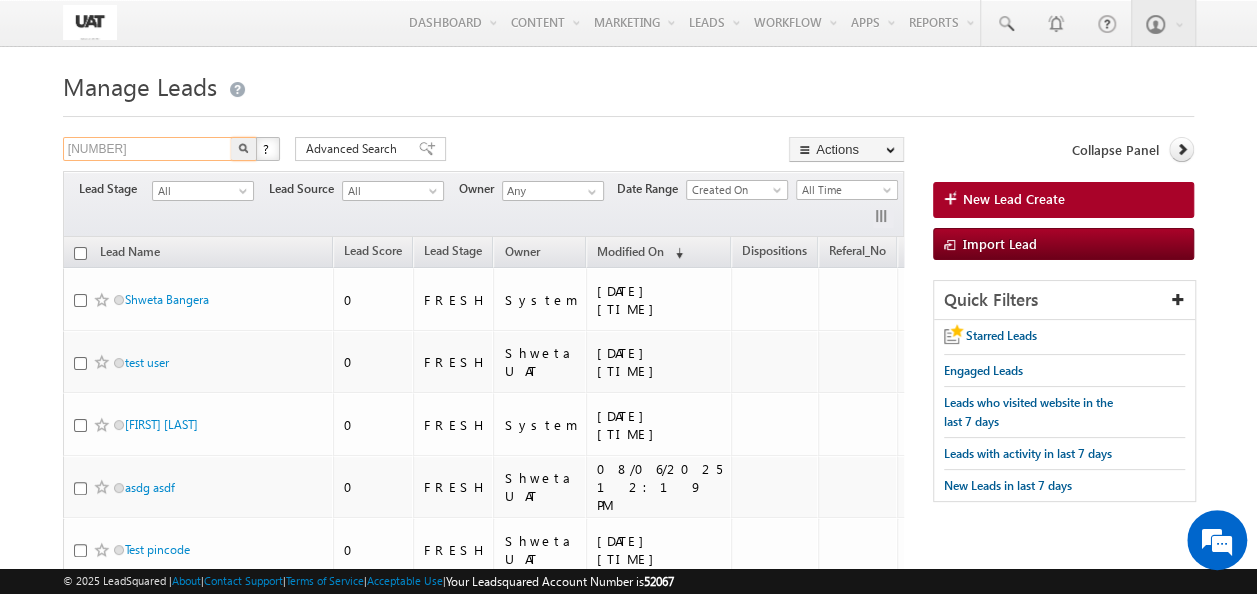 type on "[NUMBER]" 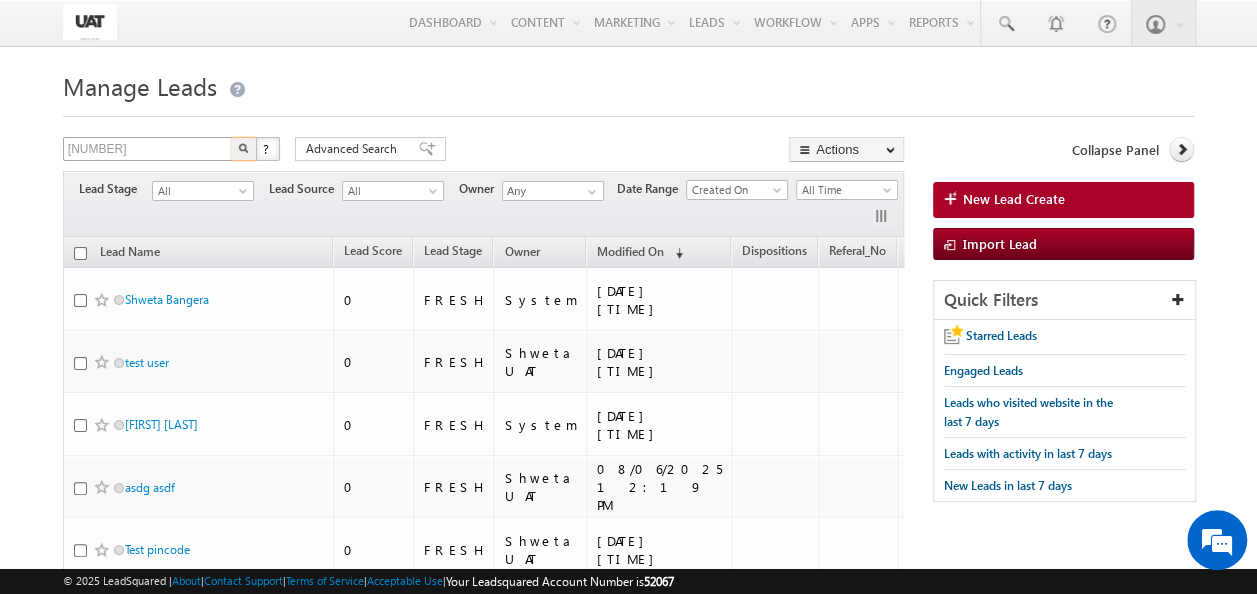 click at bounding box center (244, 149) 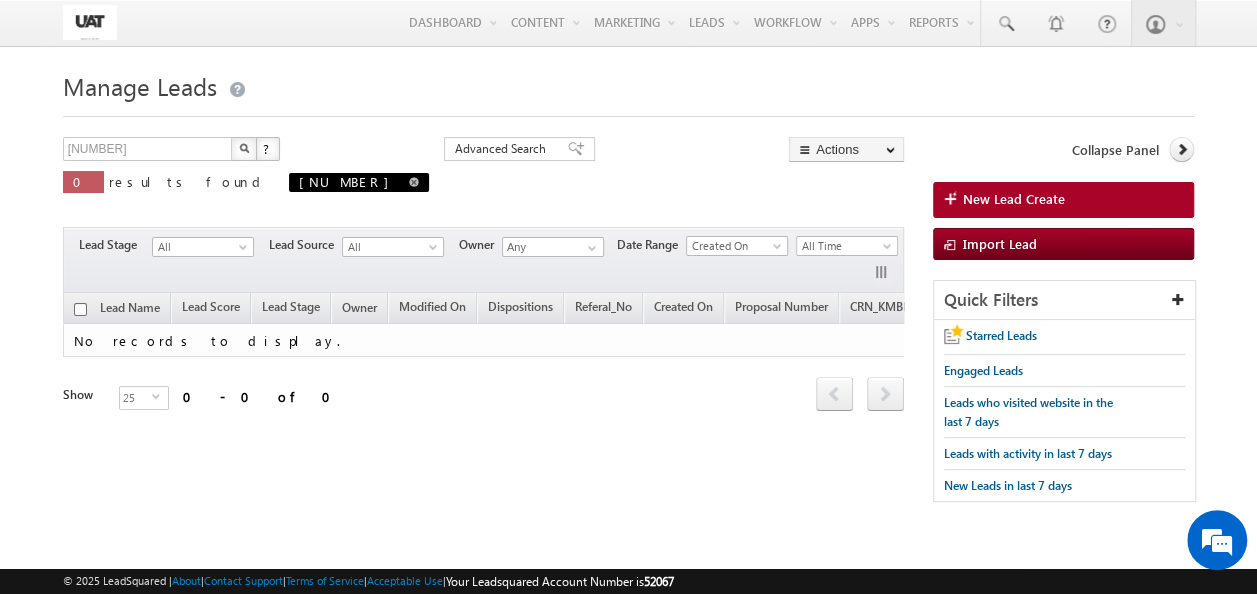click at bounding box center (414, 181) 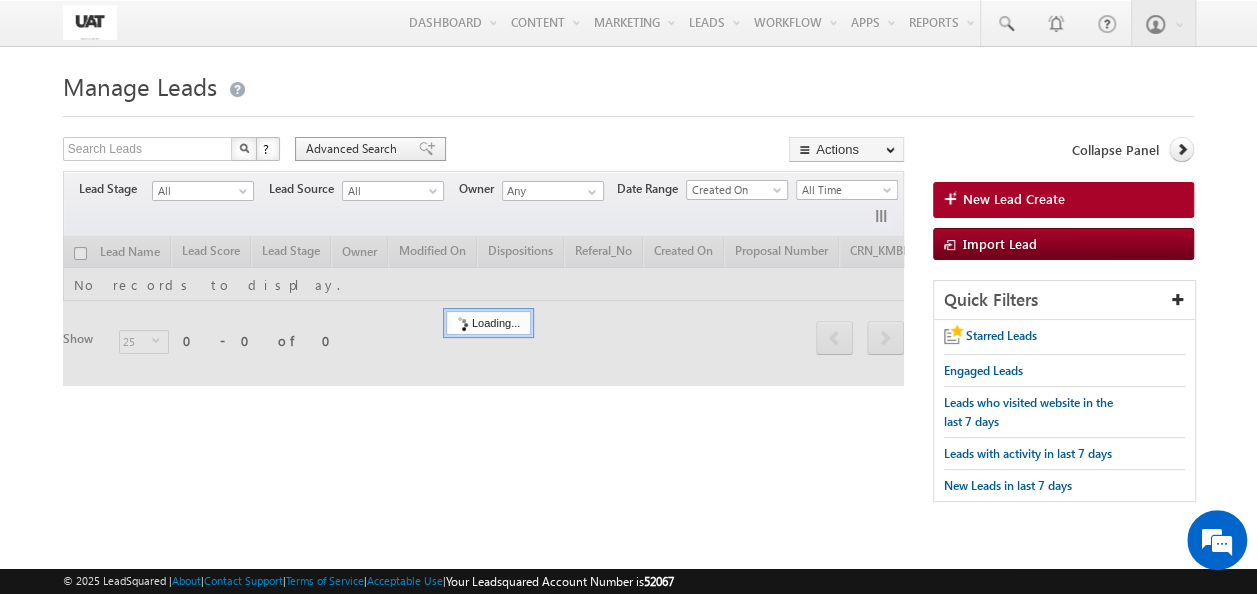 click on "Advanced Search" at bounding box center [354, 149] 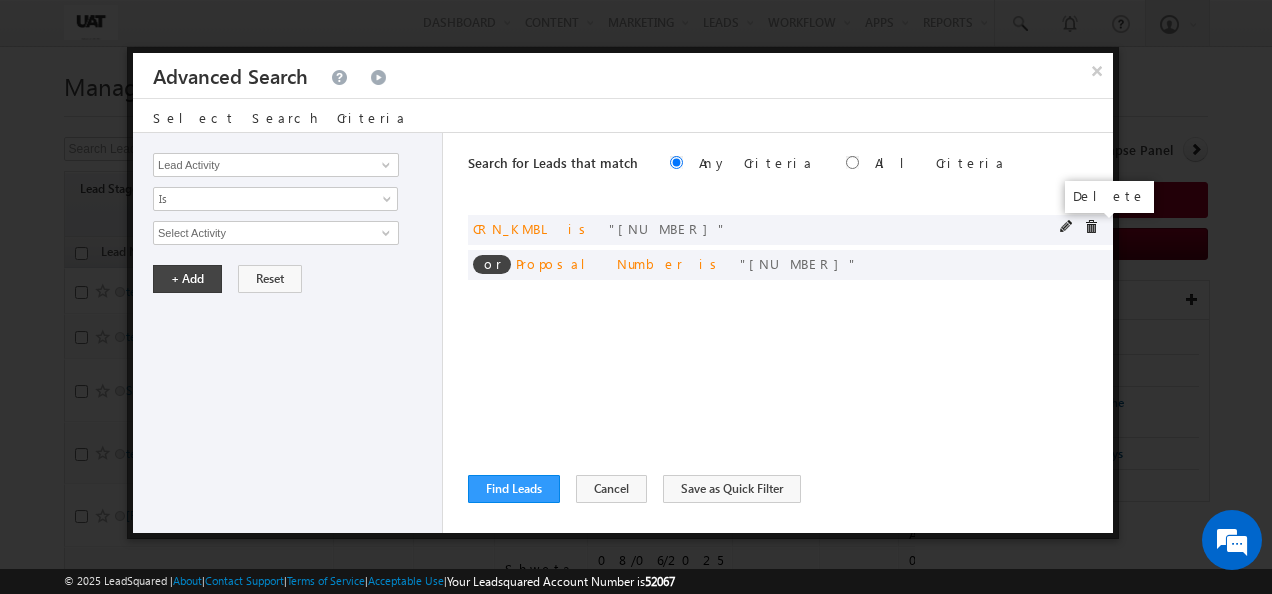click at bounding box center [1091, 227] 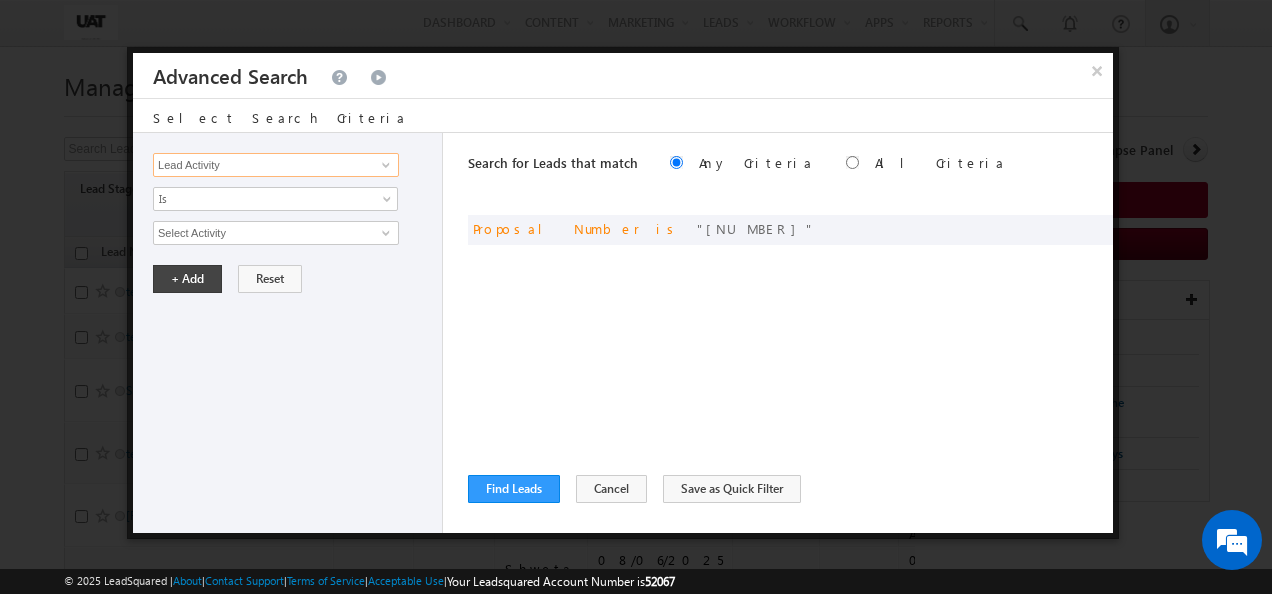 click on "Lead Activity" at bounding box center (276, 165) 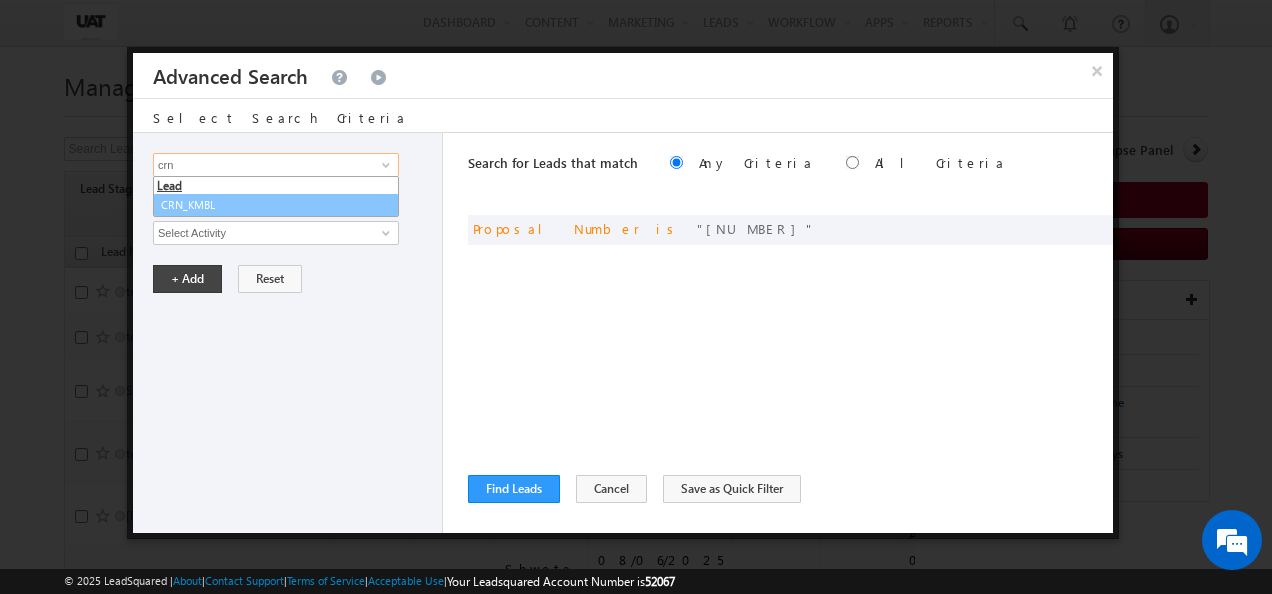click on "CRN_KMBL" at bounding box center (276, 205) 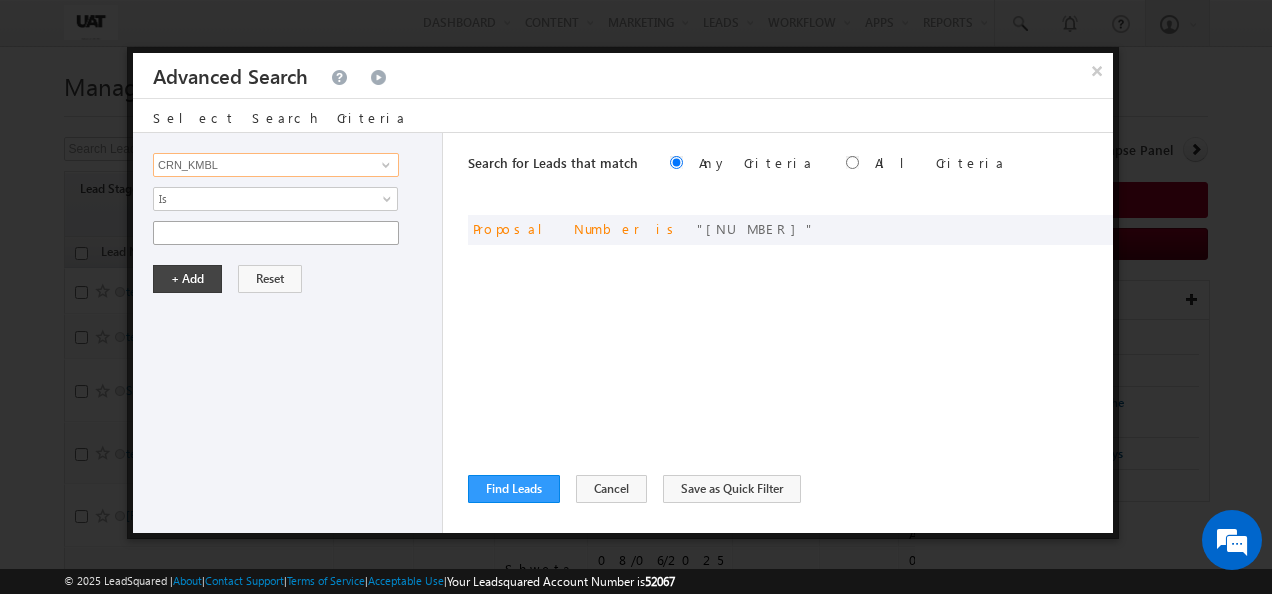 type on "CRN_KMBL" 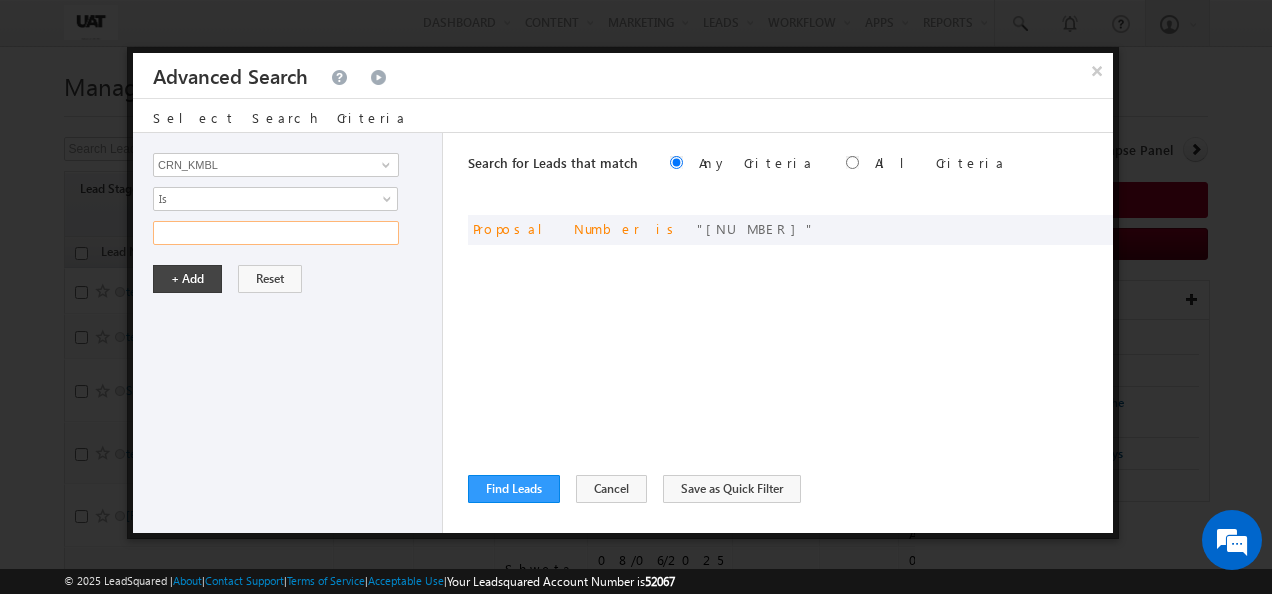 click at bounding box center (276, 233) 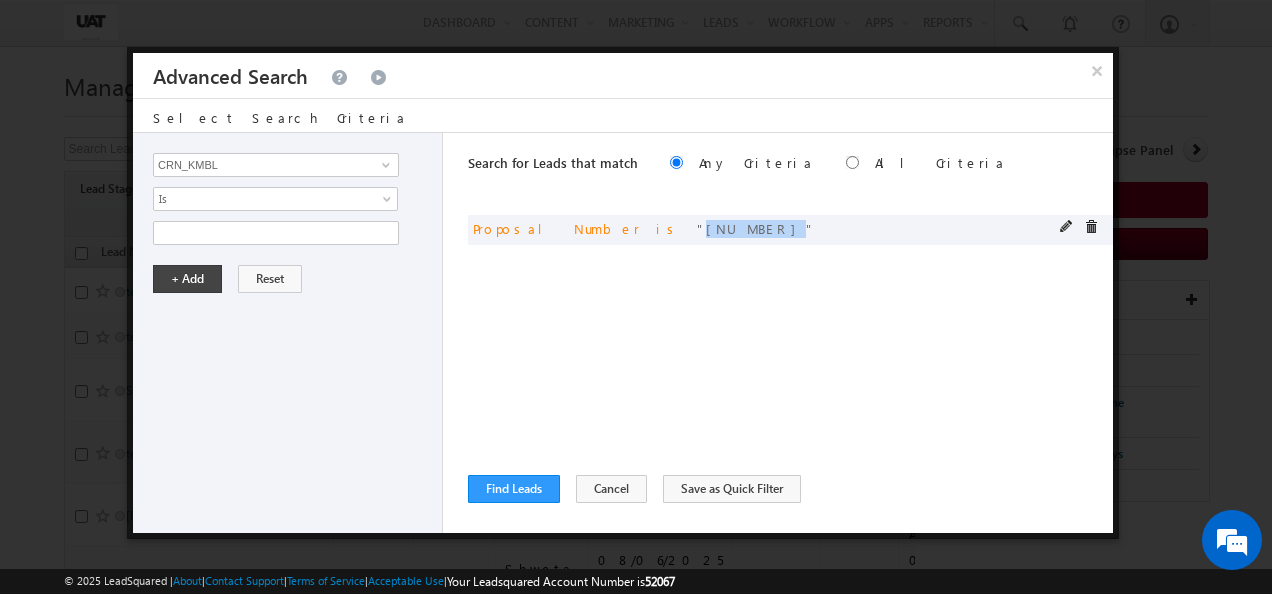 drag, startPoint x: 648, startPoint y: 228, endPoint x: 594, endPoint y: 231, distance: 54.08327 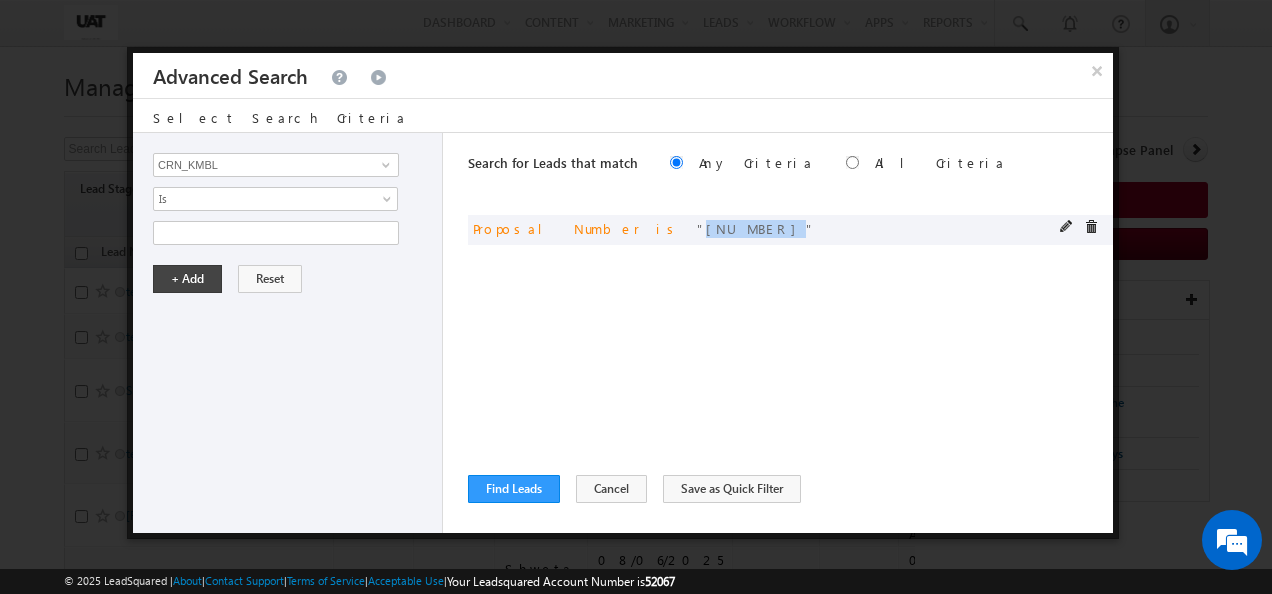 copy on "[NUMBER]" 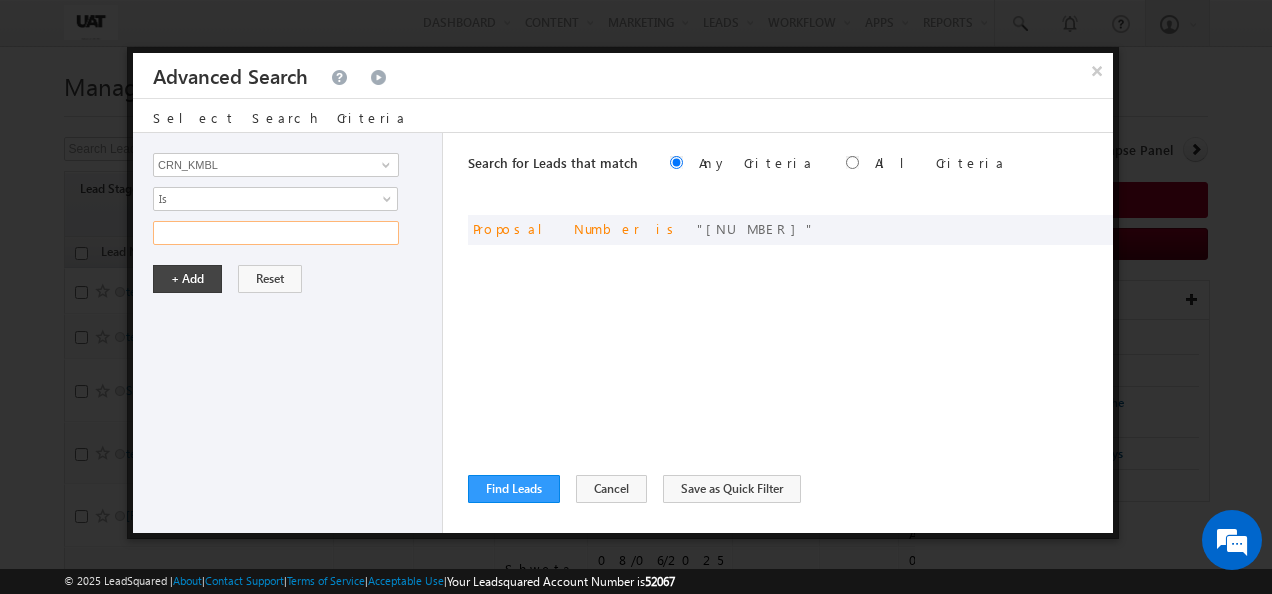 click at bounding box center [276, 233] 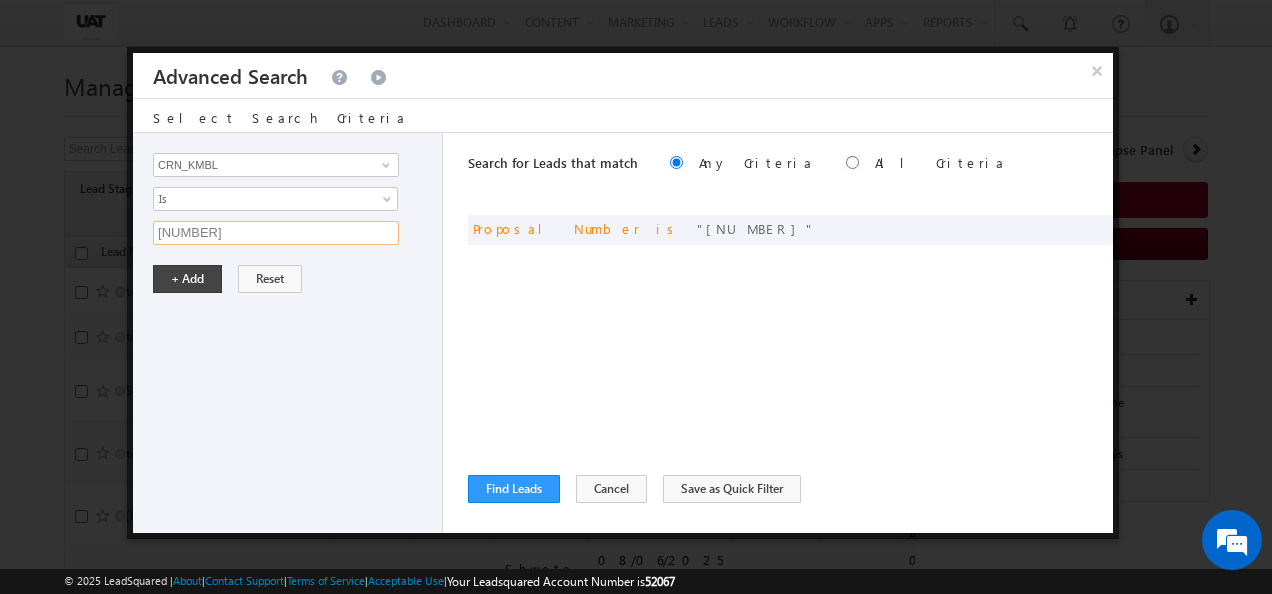type on "[NUMBER]" 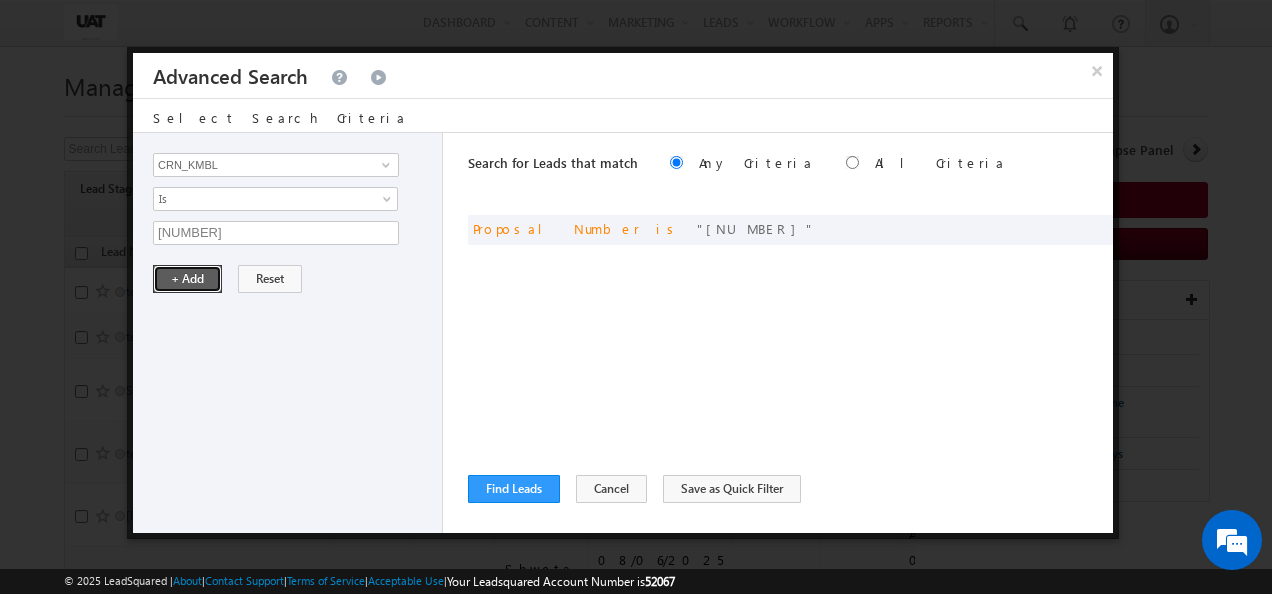 click on "+ Add" at bounding box center (187, 279) 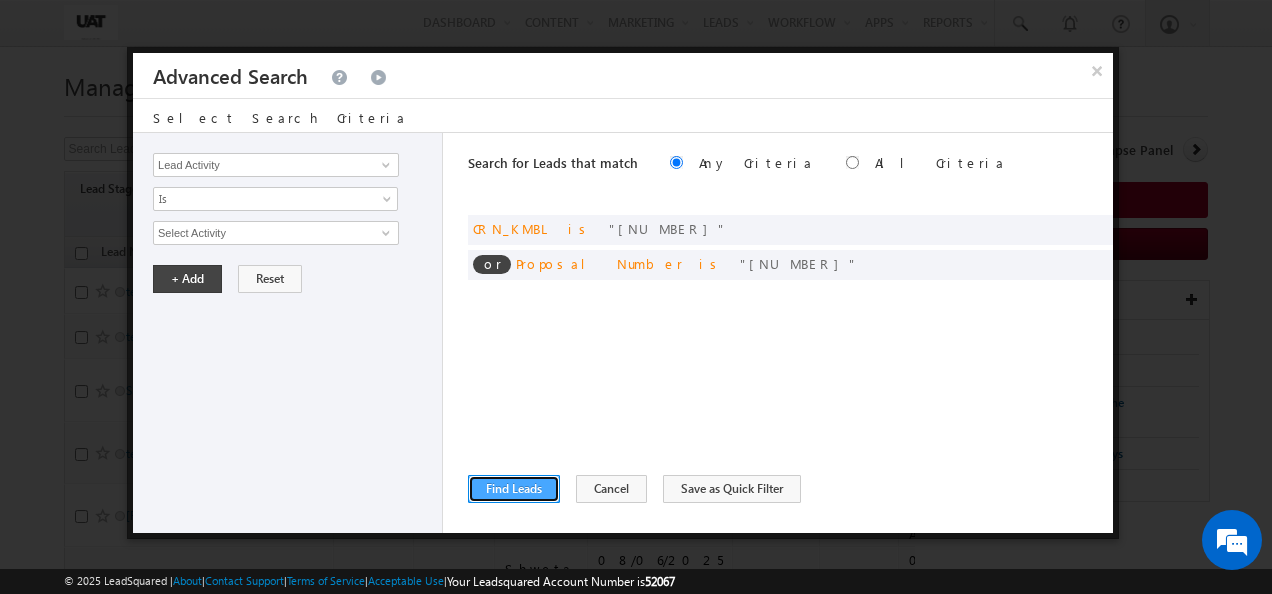 click on "Find Leads" at bounding box center (514, 489) 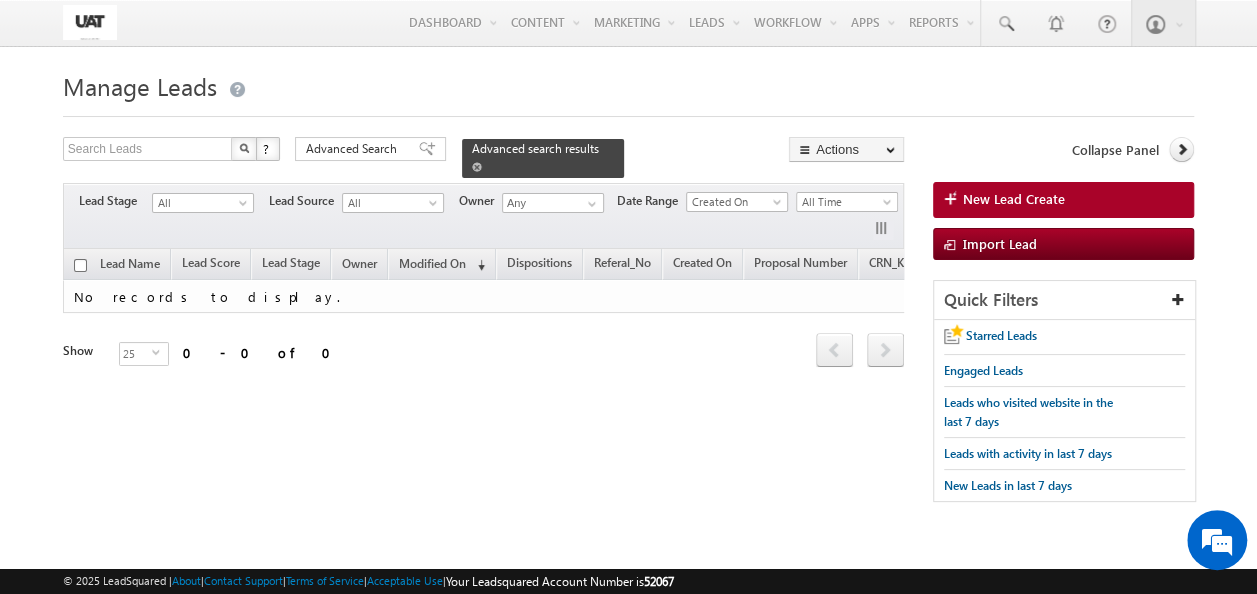 click at bounding box center (477, 167) 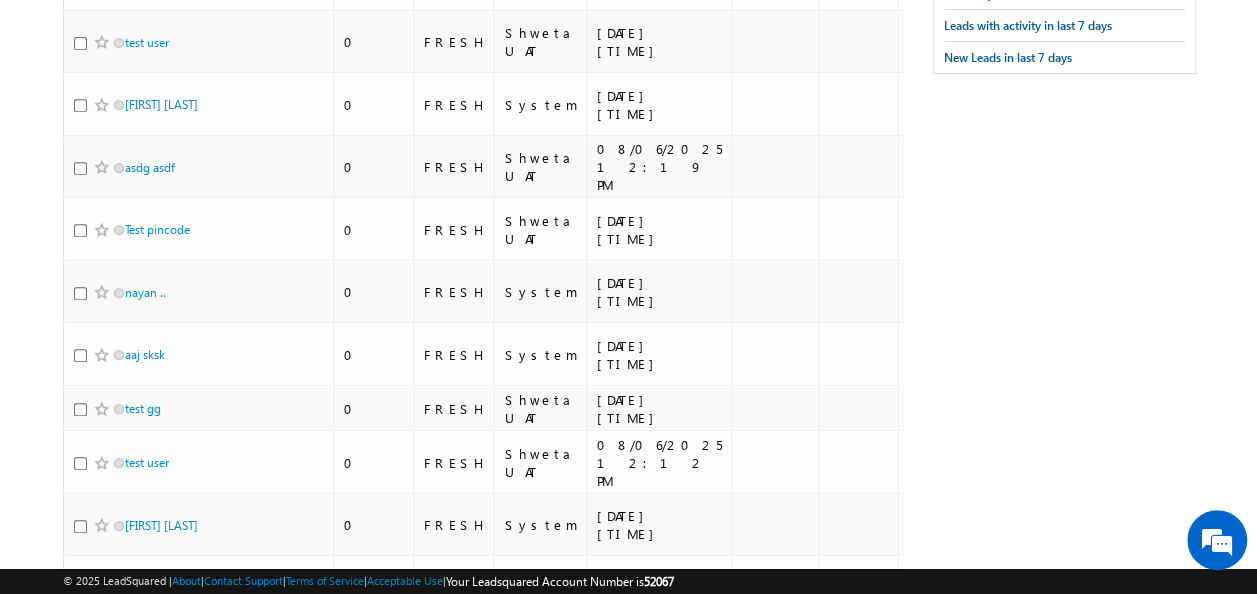 scroll, scrollTop: 0, scrollLeft: 0, axis: both 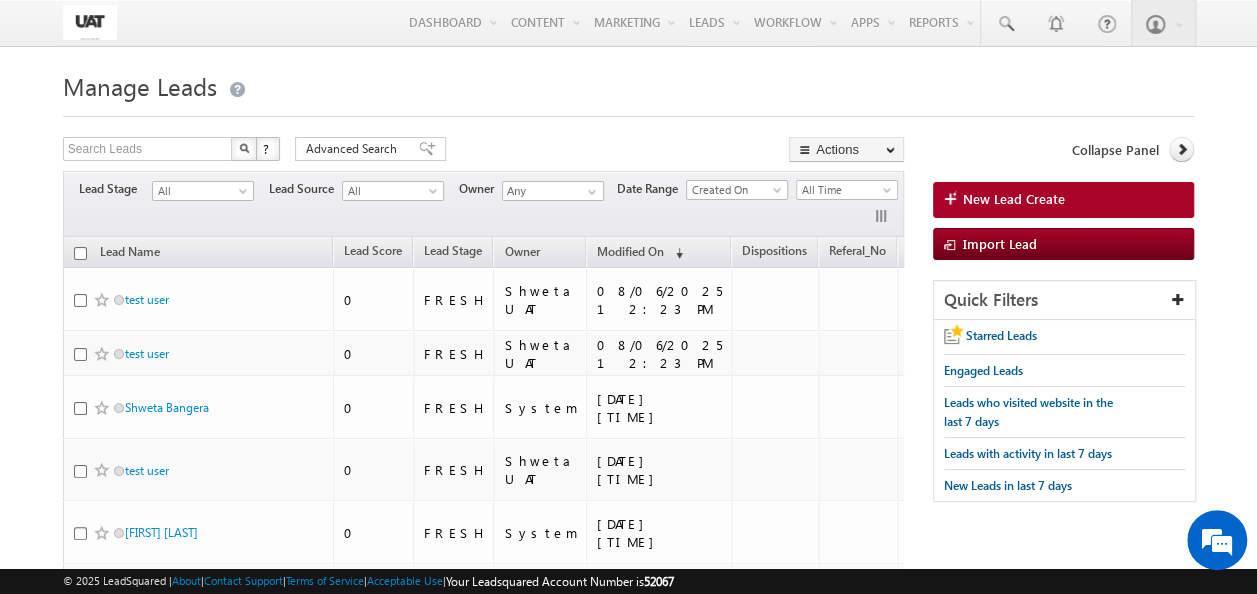 click on "Manage Leads" at bounding box center (628, 84) 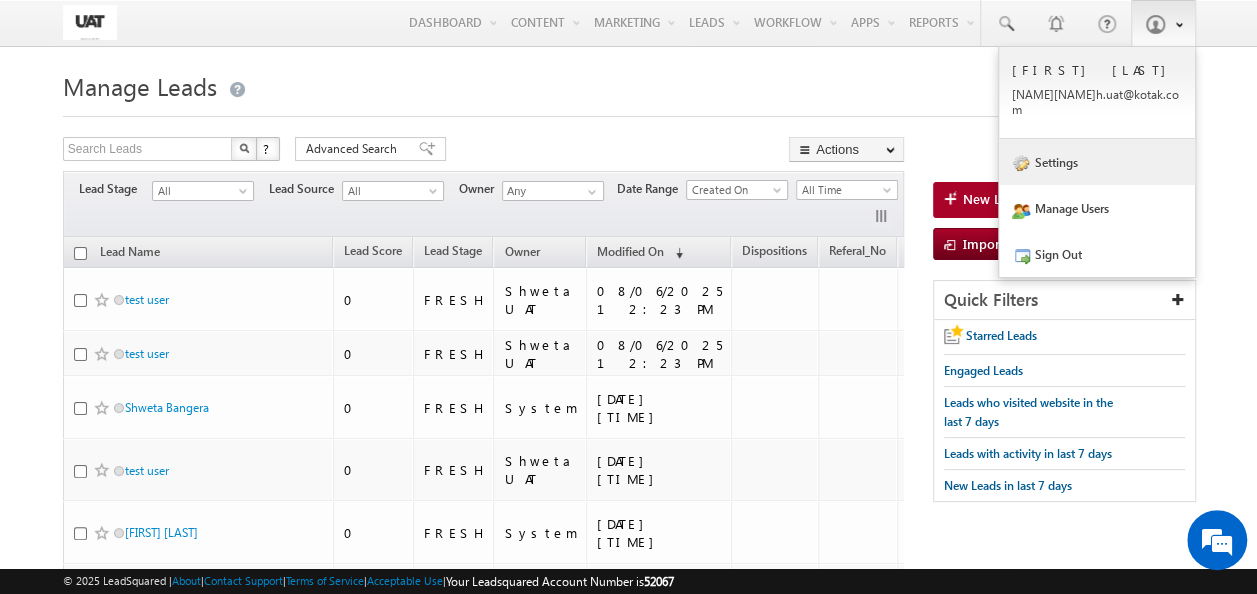 click on "Settings" at bounding box center (1097, 162) 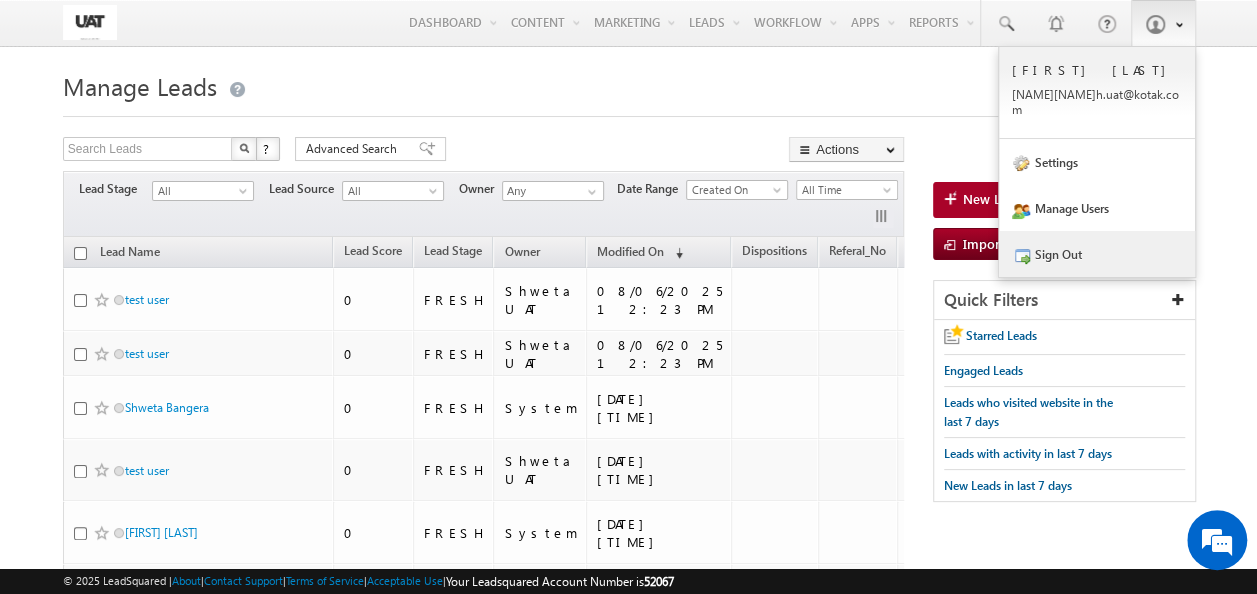 click on "Sign Out" at bounding box center (1097, 254) 